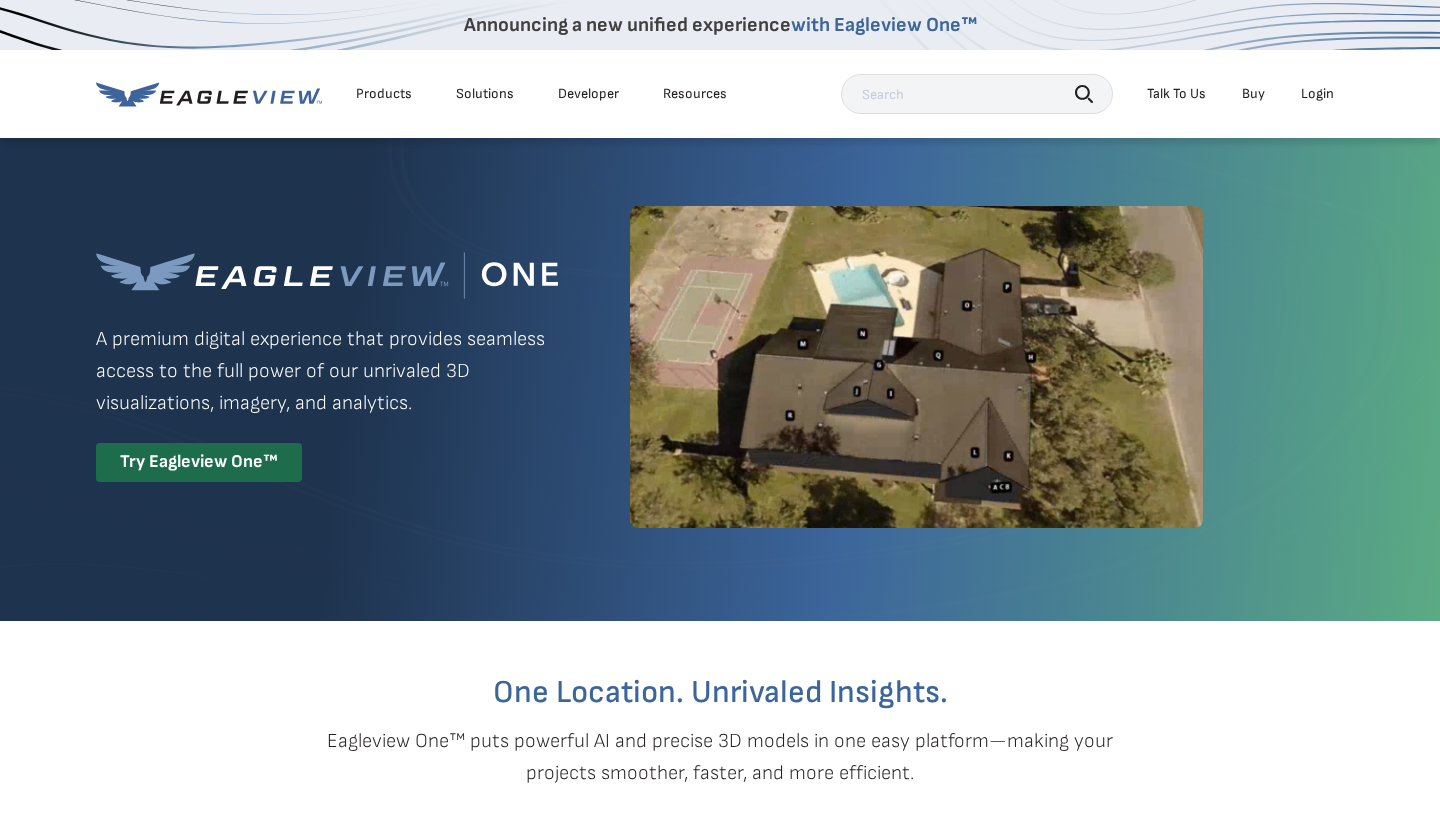 scroll, scrollTop: 0, scrollLeft: 0, axis: both 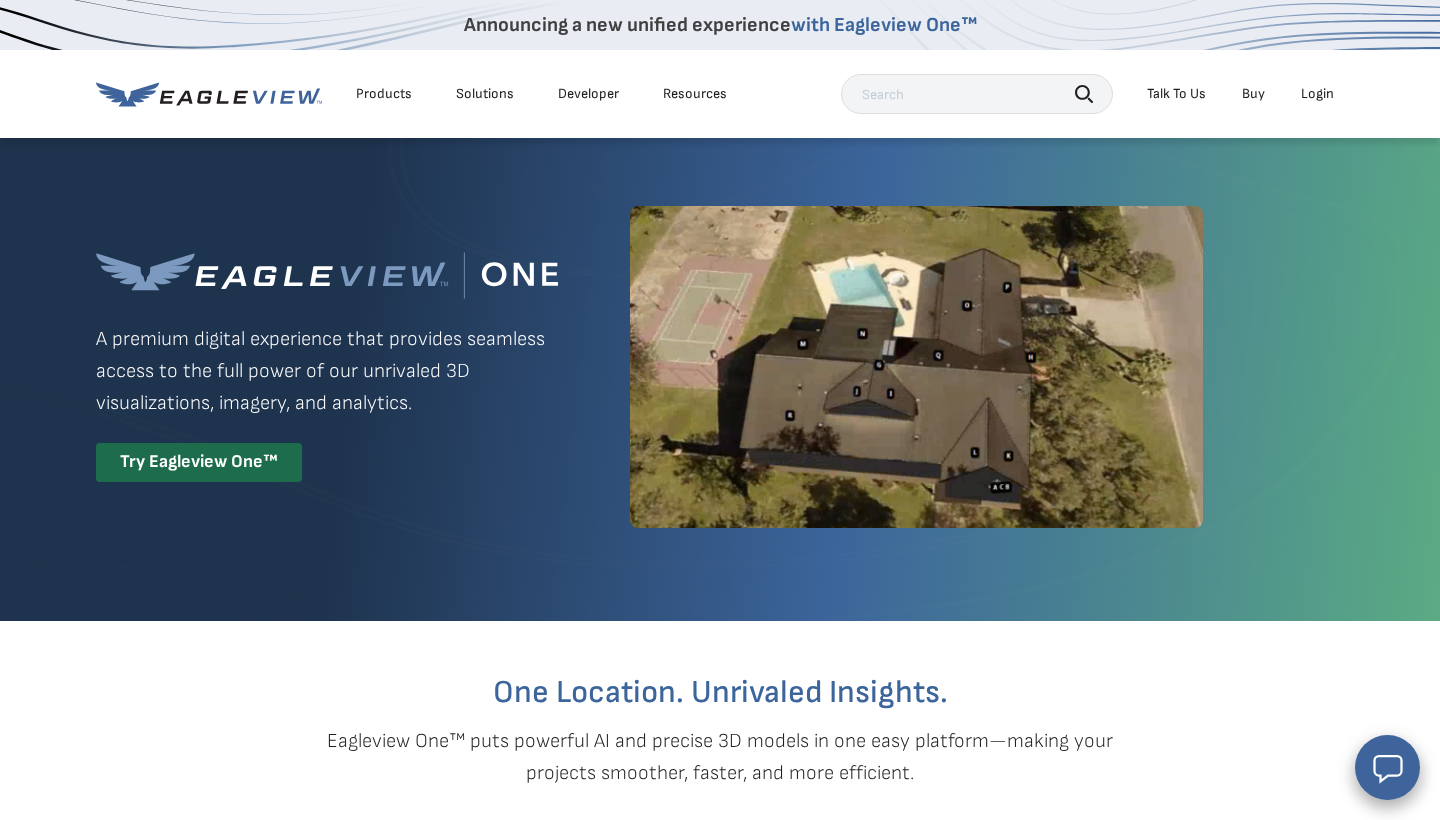 click on "Login" at bounding box center (1317, 94) 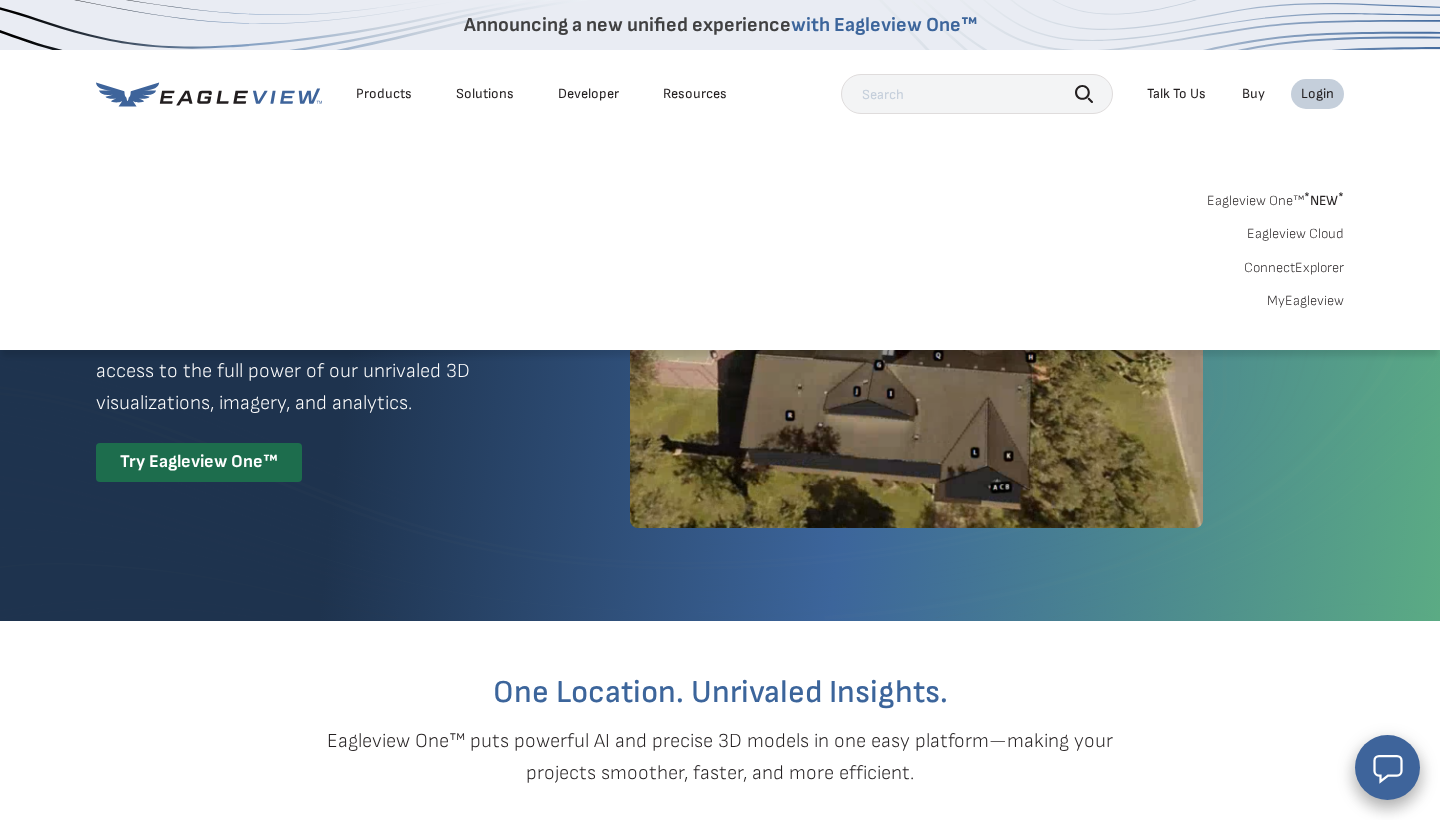 click on "Eagleview One™  * NEW *" at bounding box center (1275, 197) 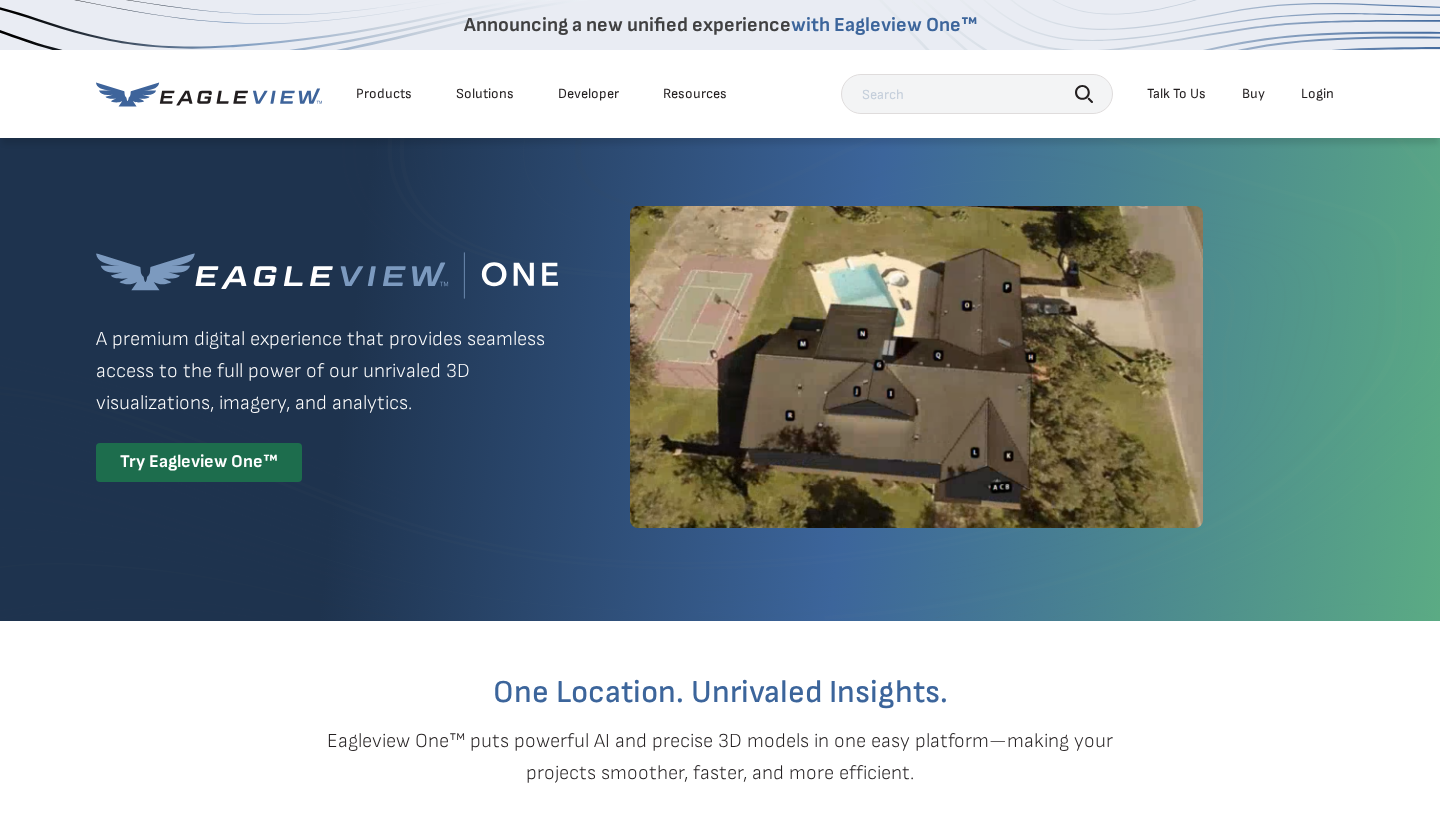 scroll, scrollTop: 0, scrollLeft: 0, axis: both 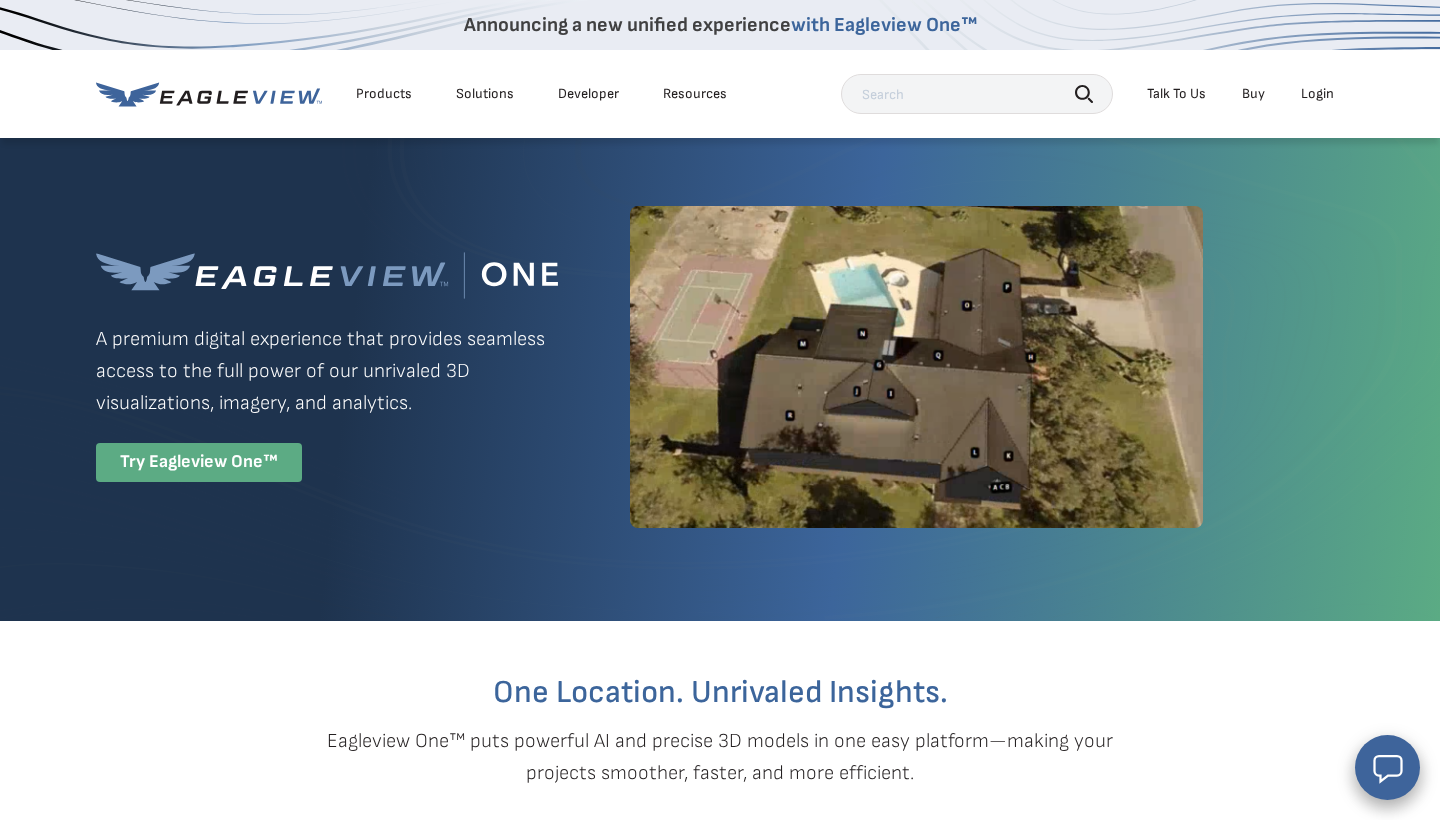 click on "Try Eagleview One™" at bounding box center (199, 462) 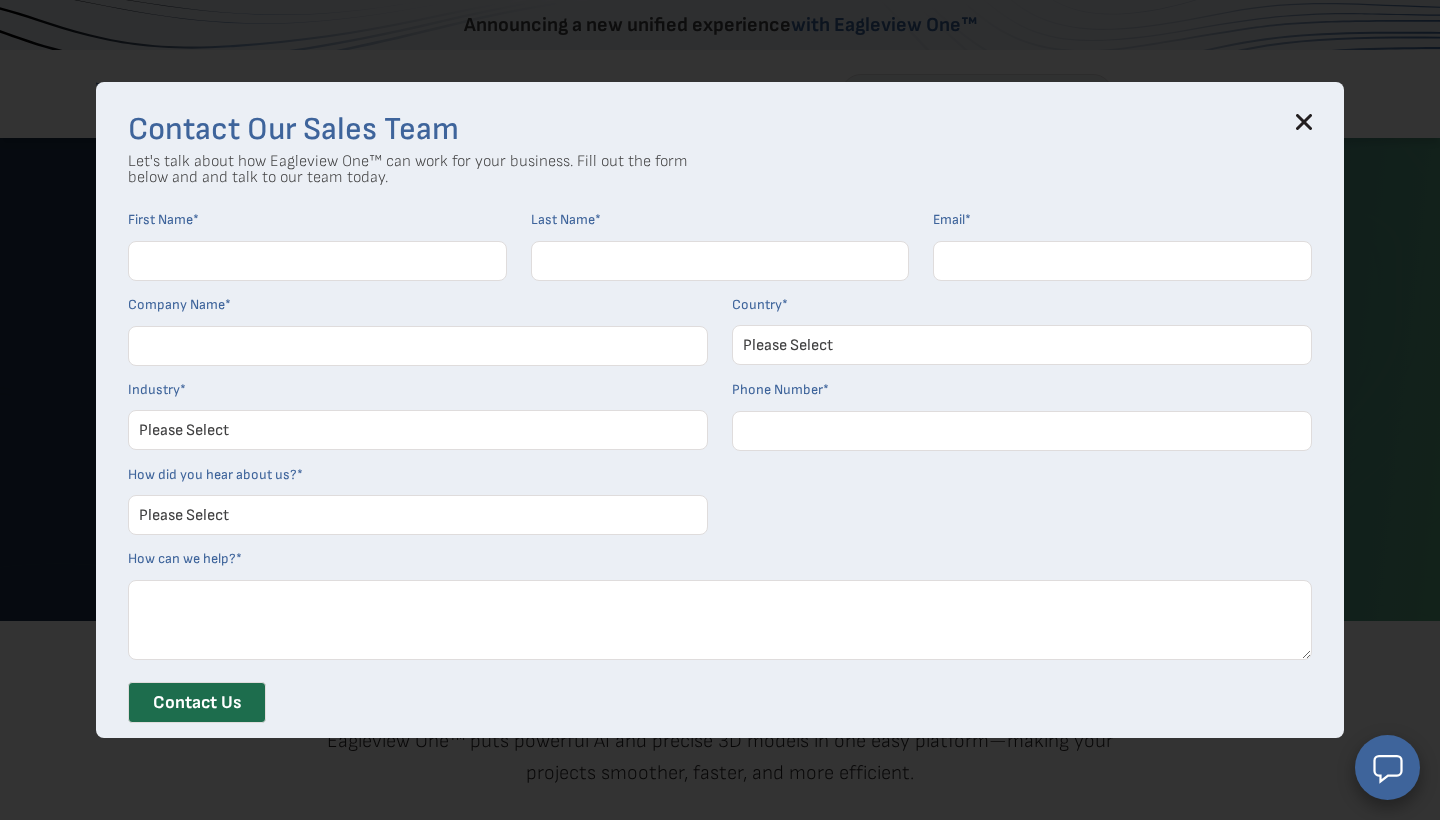click 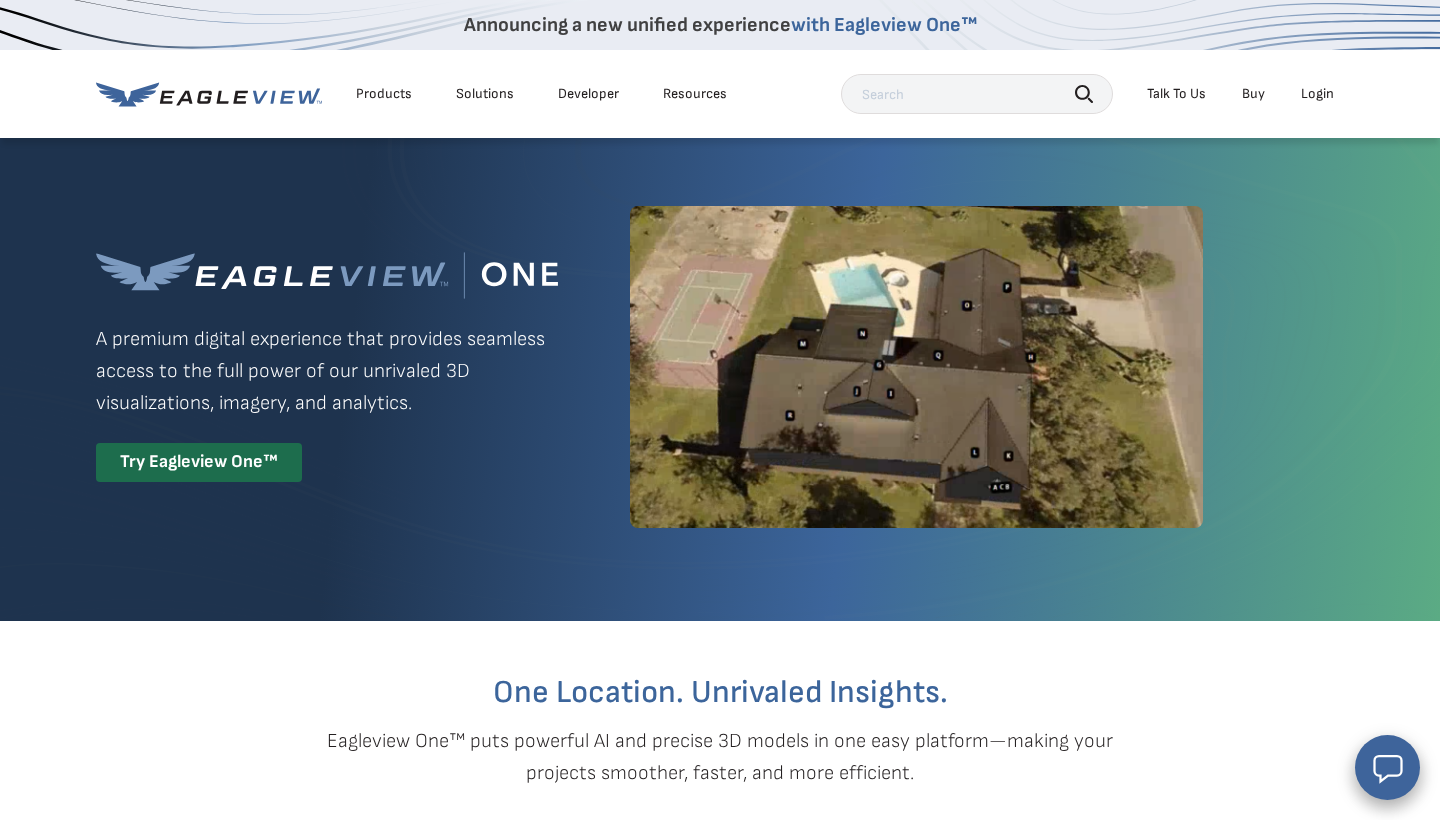 click on "Login" at bounding box center (1317, 94) 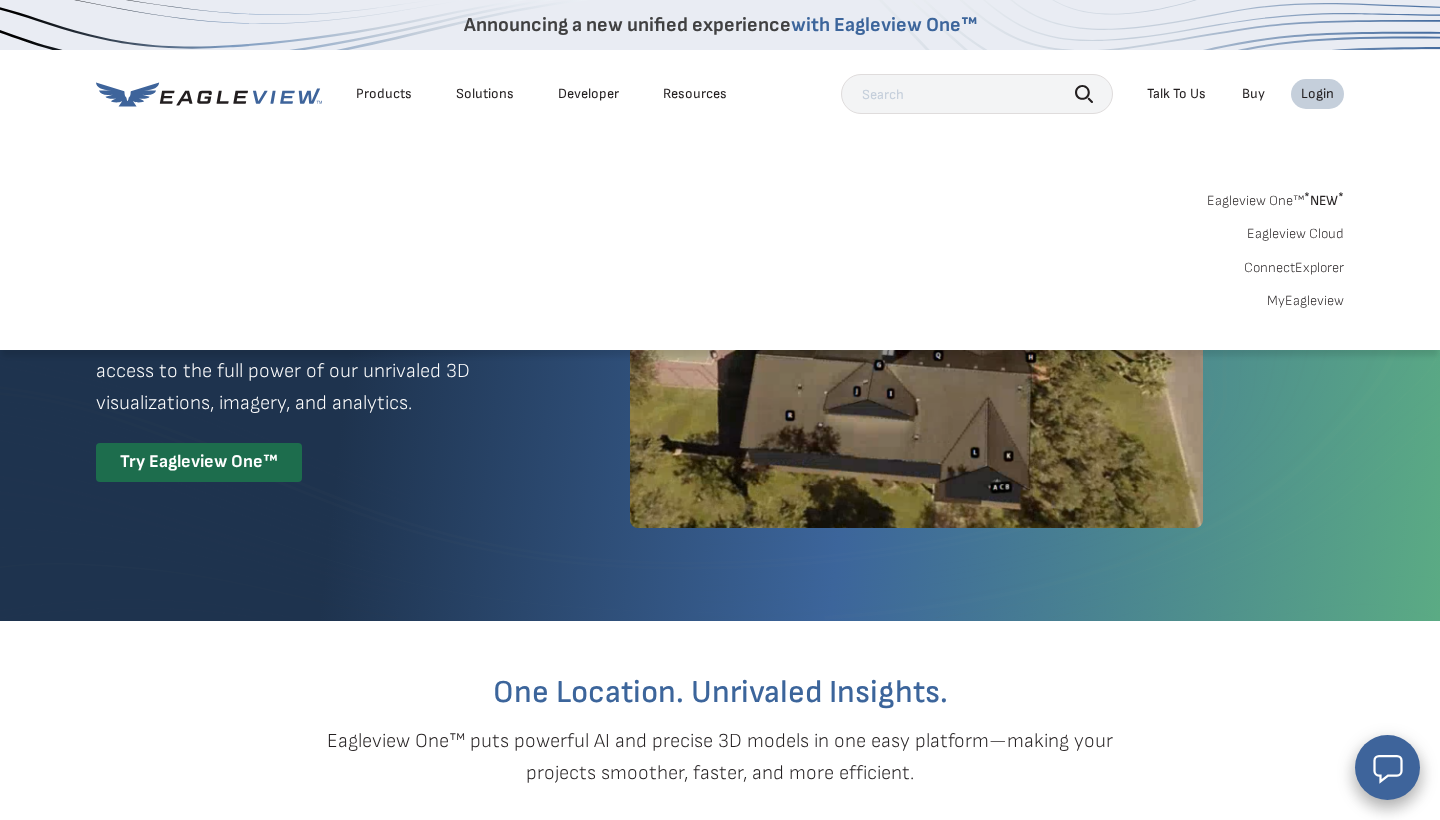 click on "MyEagleview" at bounding box center (1305, 301) 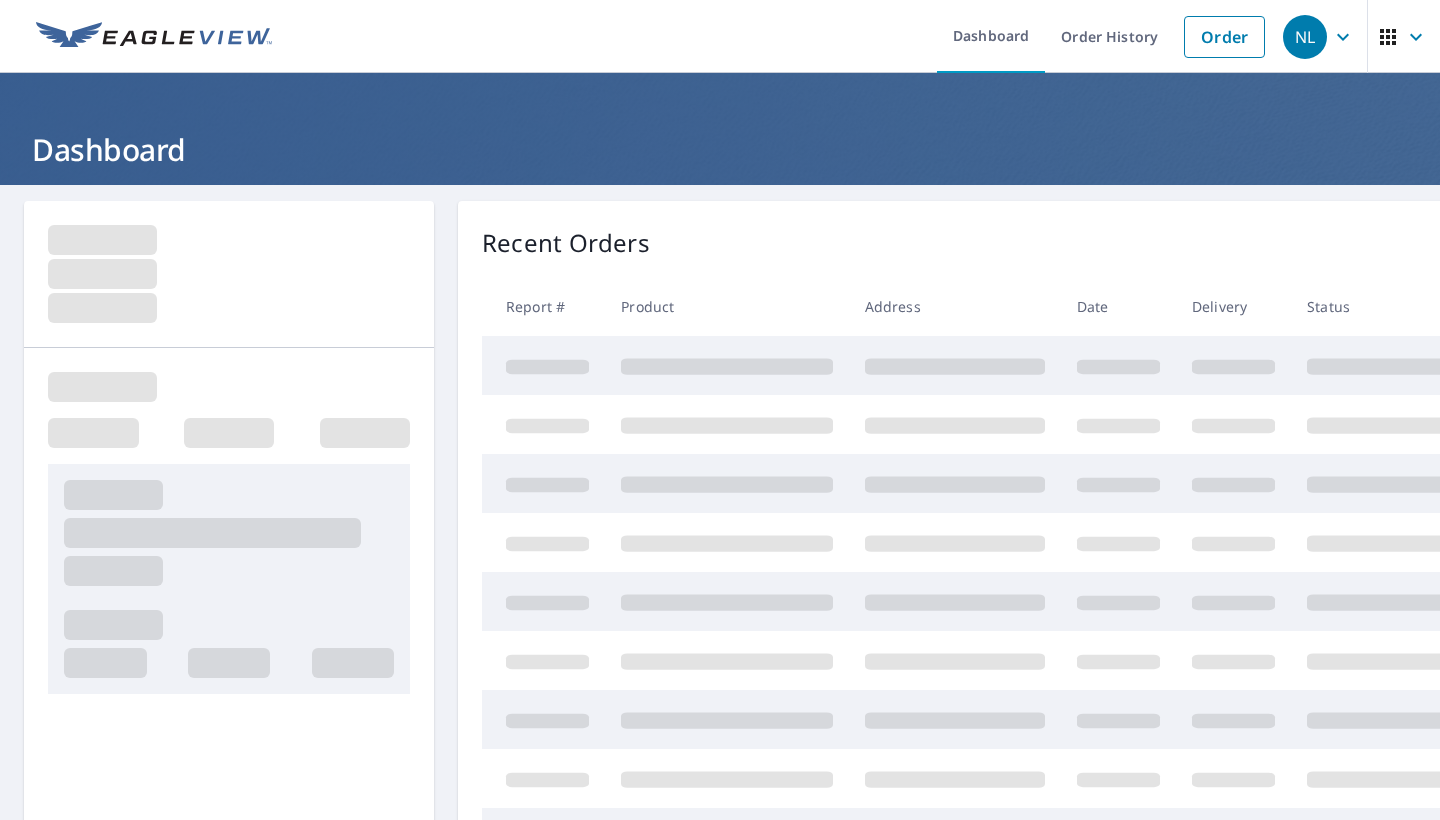 scroll, scrollTop: 0, scrollLeft: 0, axis: both 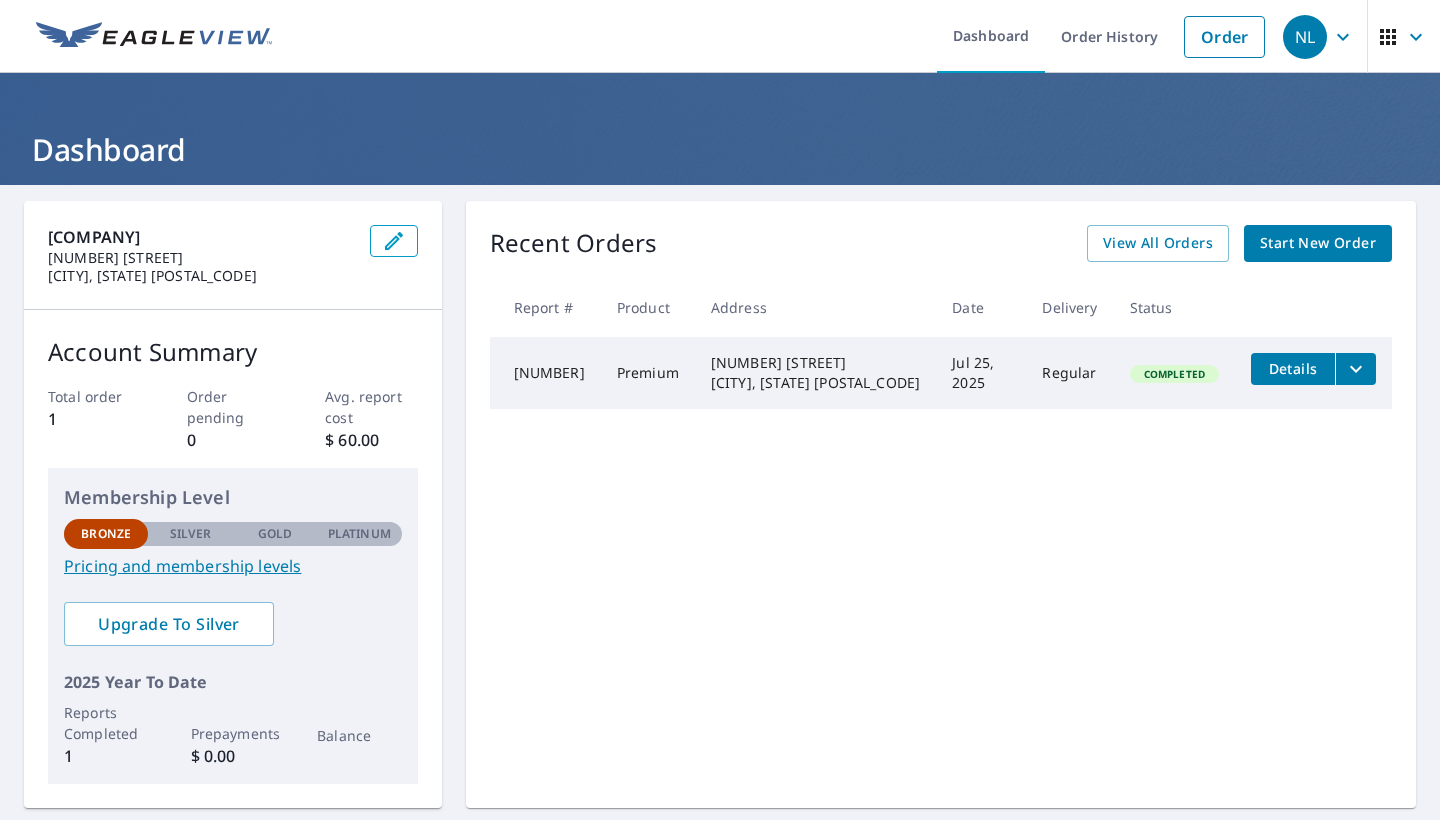 click 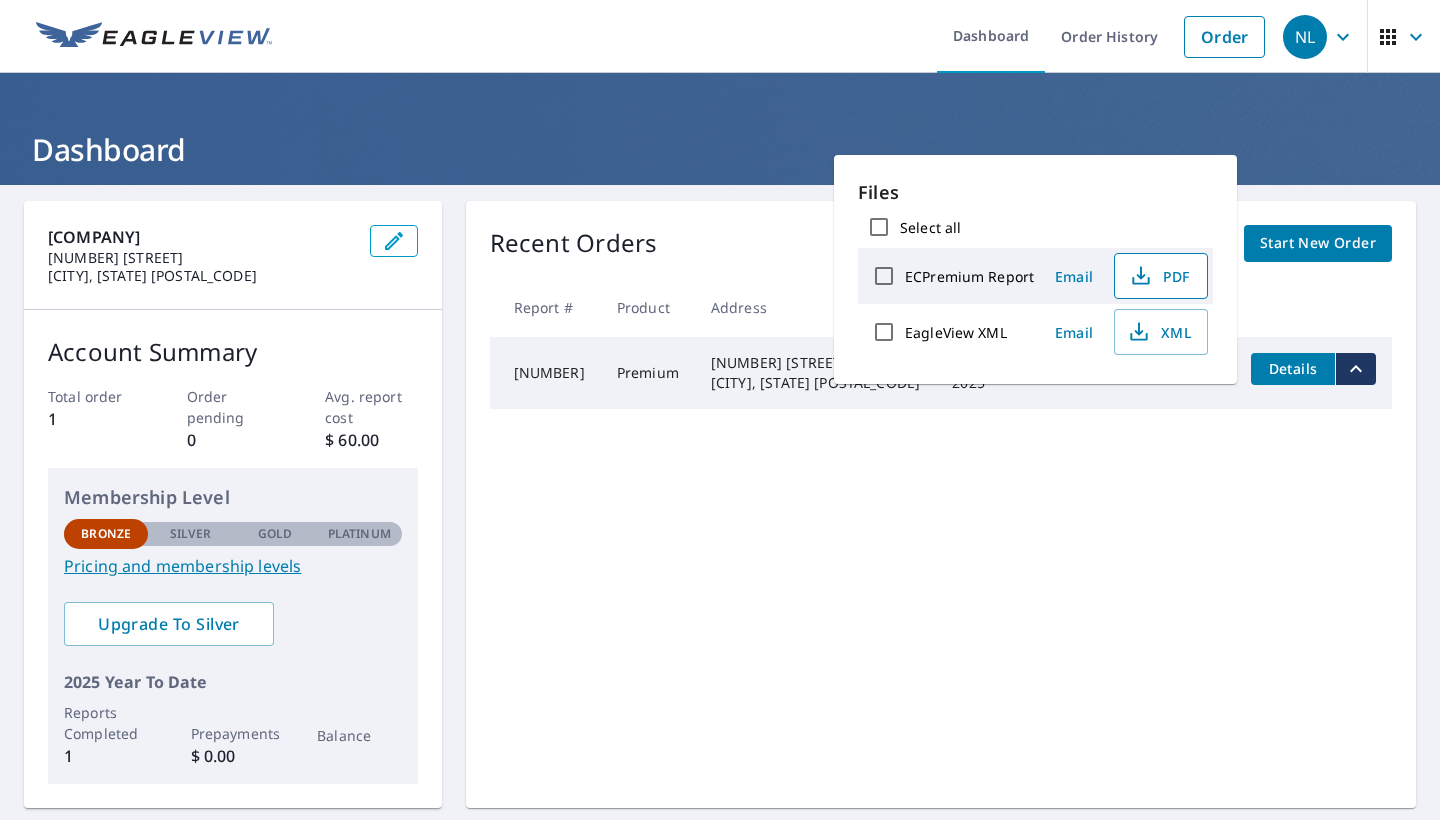 click 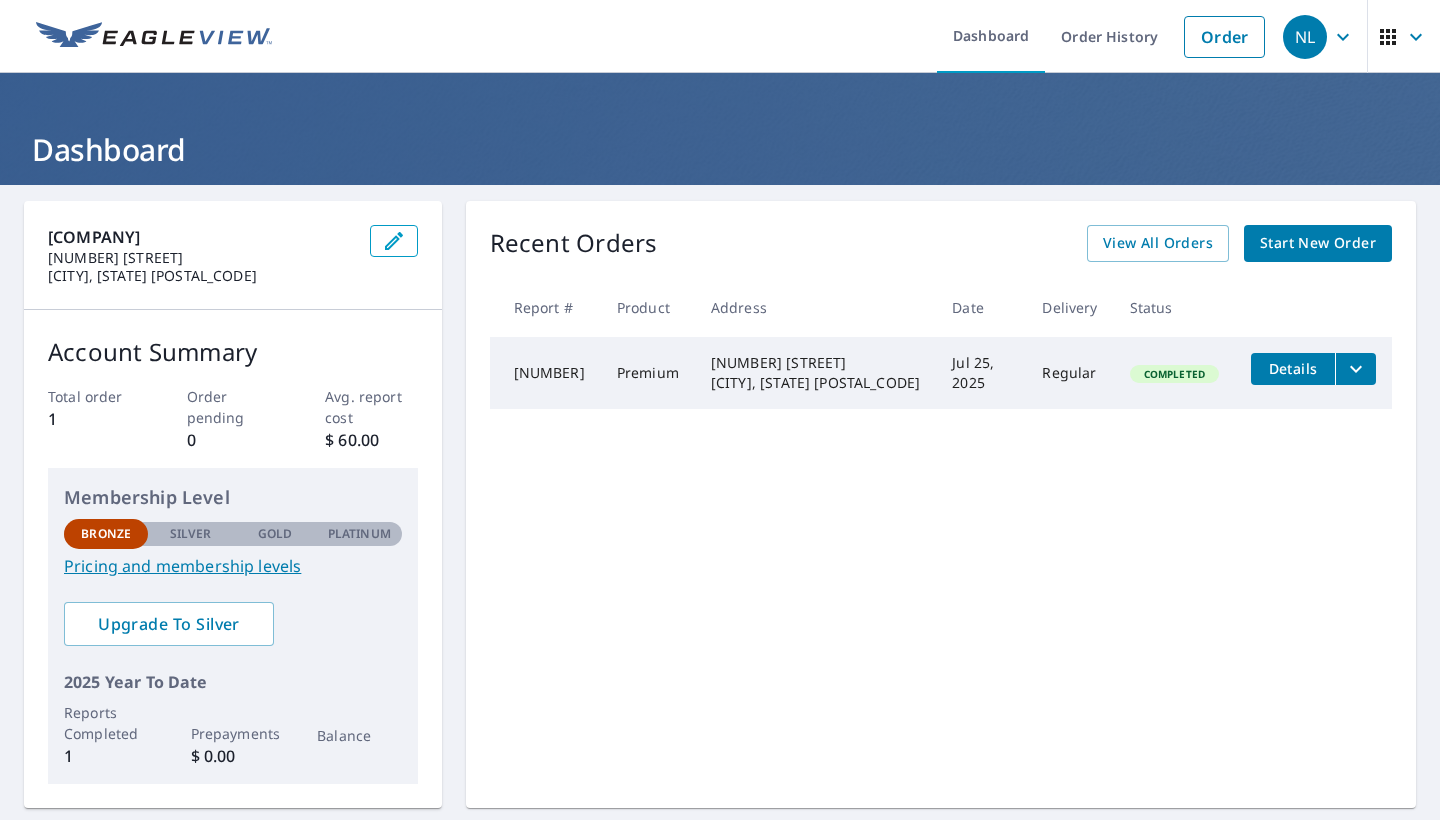 scroll, scrollTop: 0, scrollLeft: 0, axis: both 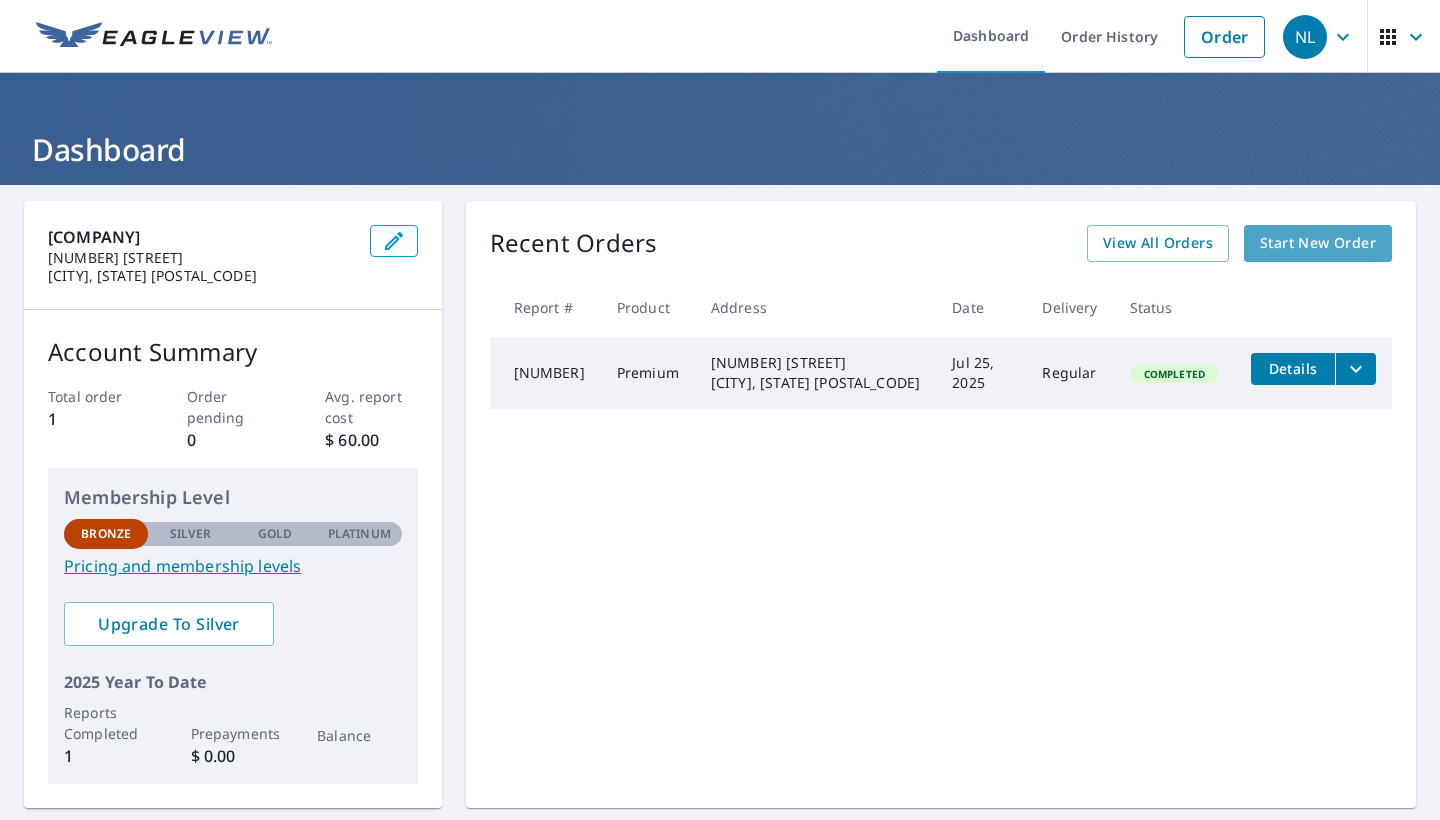 click on "Start New Order" at bounding box center [1318, 243] 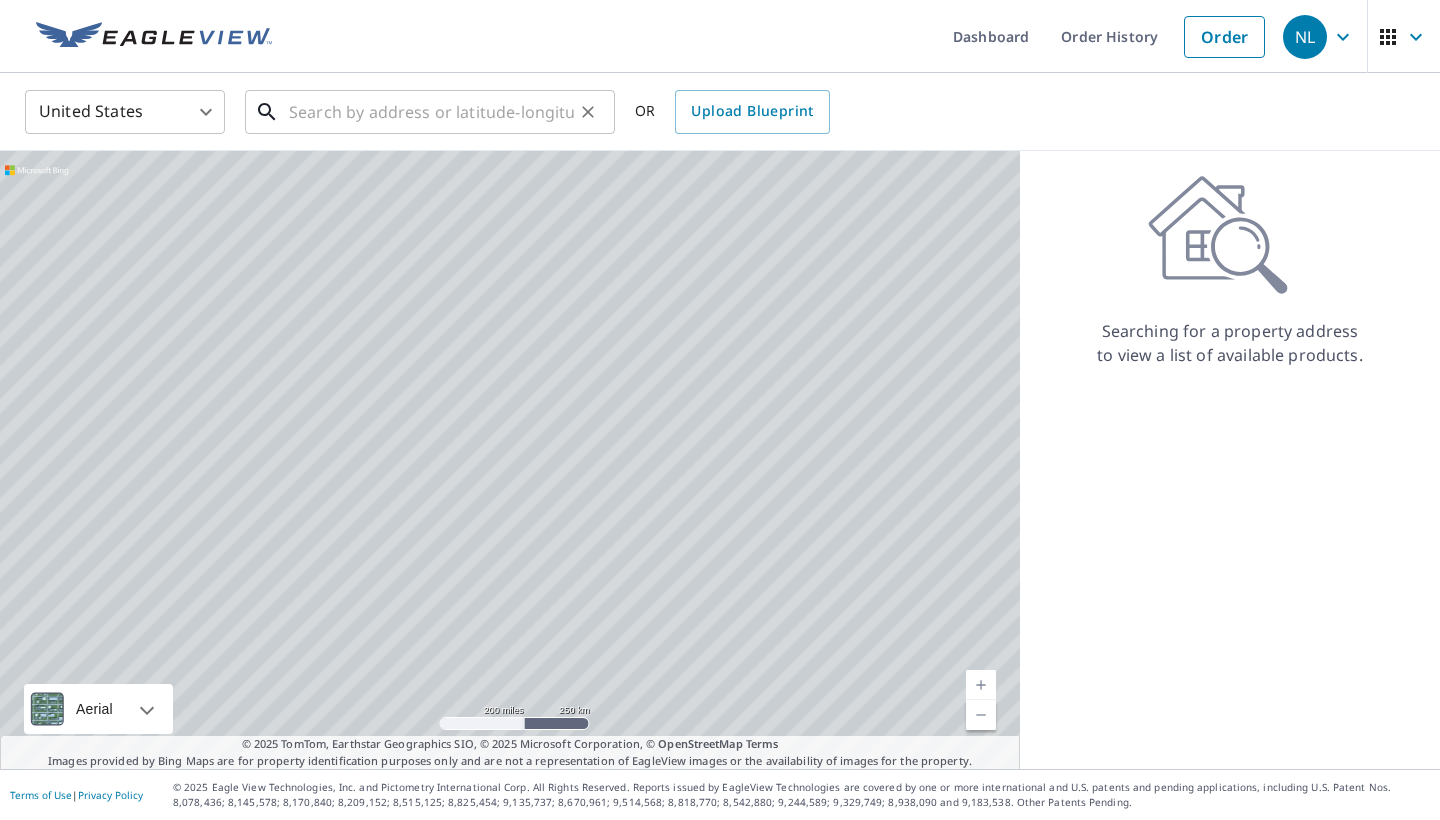 click at bounding box center (431, 112) 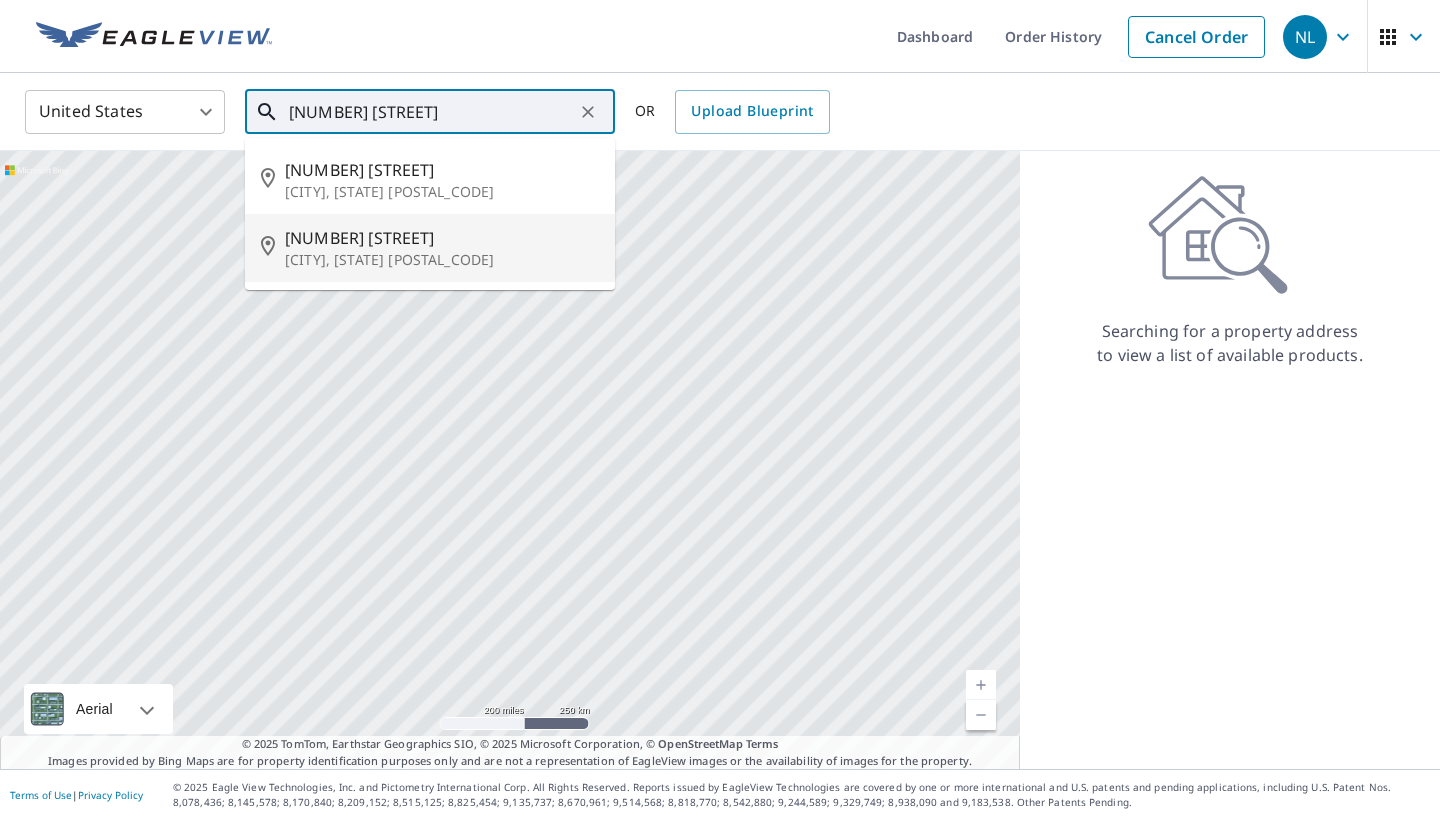click on "[NUMBER] [STREET]" at bounding box center [442, 238] 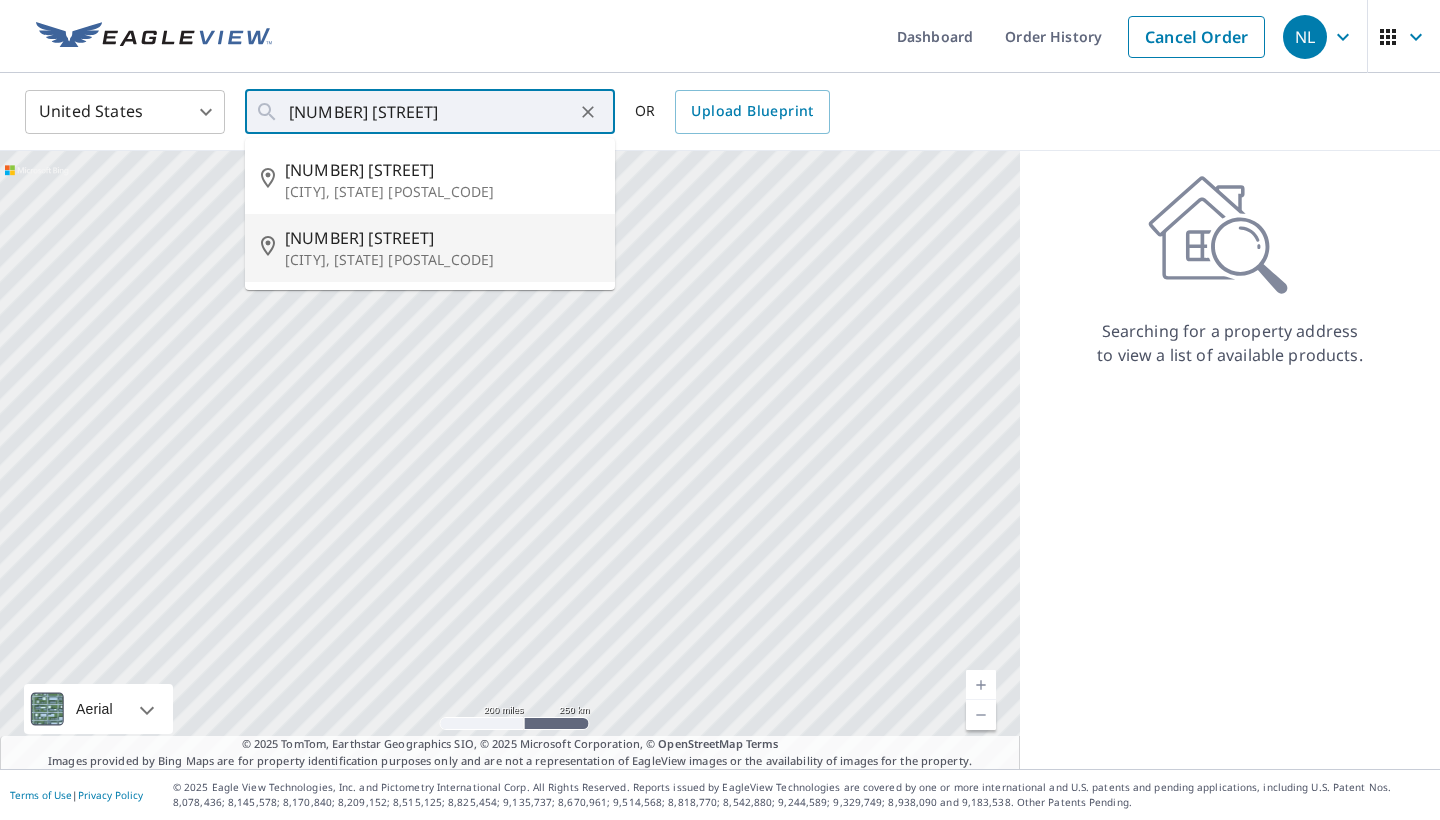 type on "[NUMBER] [STREET] [CITY], [STATE] [POSTAL_CODE]" 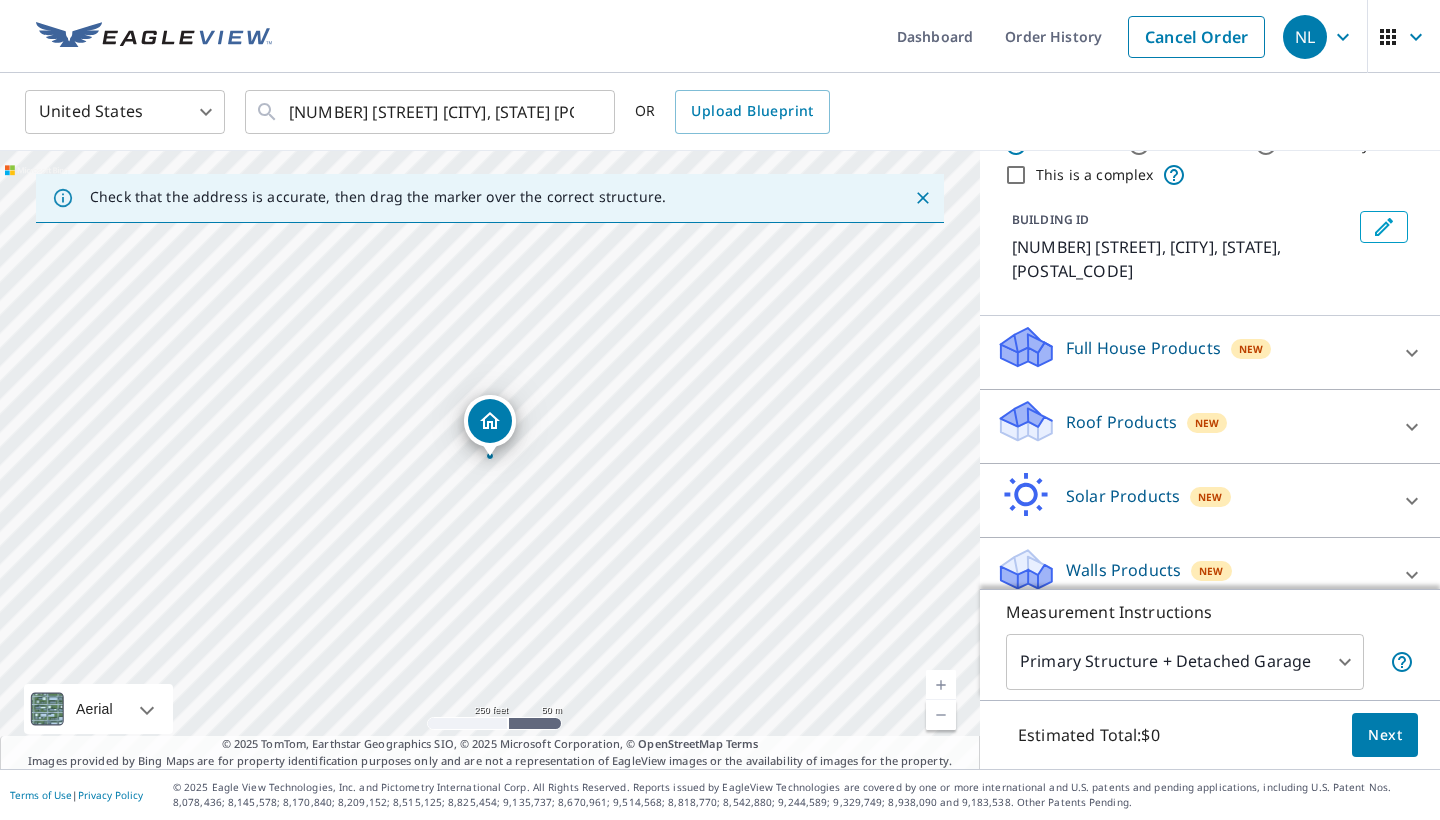 scroll, scrollTop: 65, scrollLeft: 0, axis: vertical 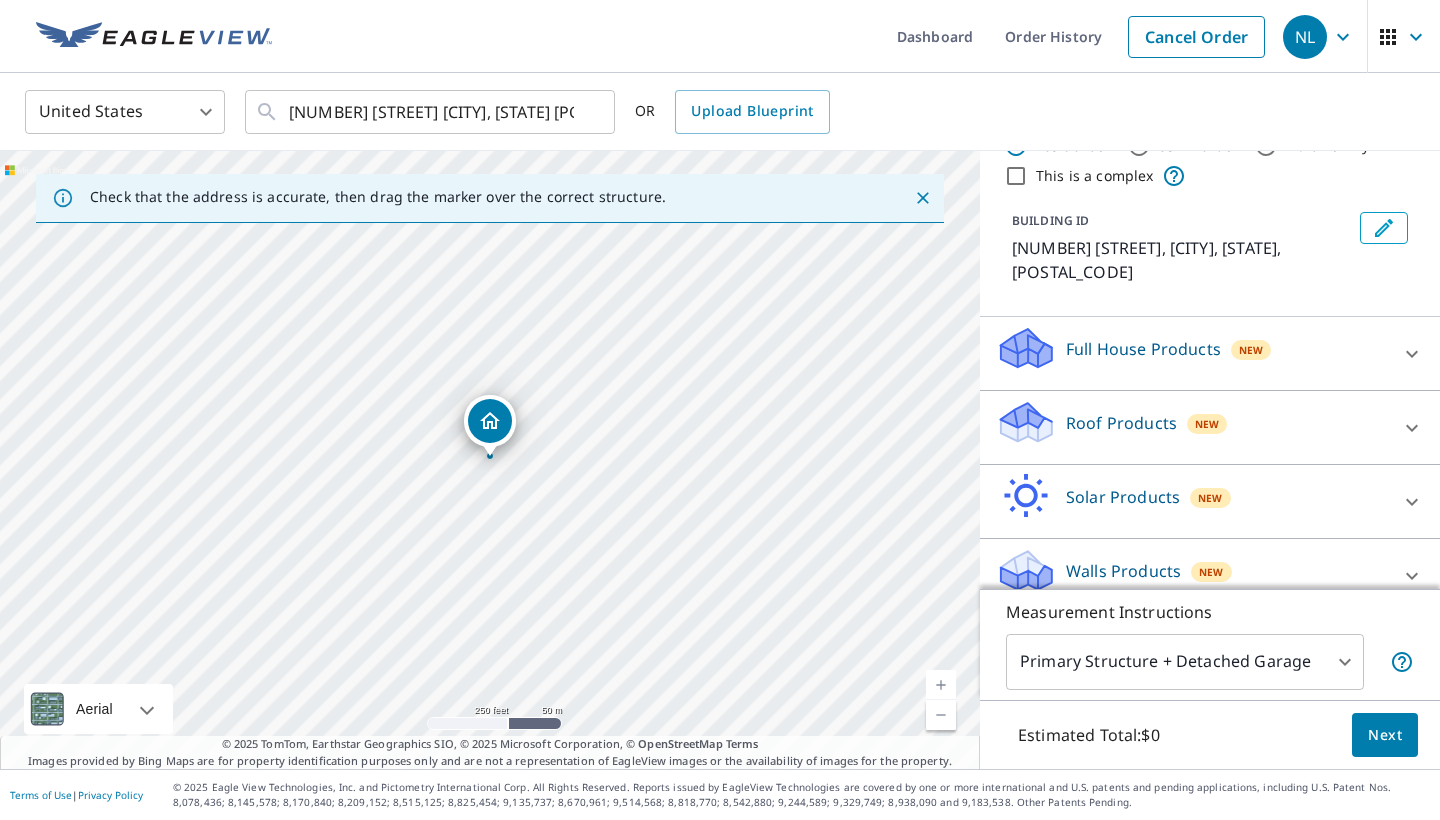 click 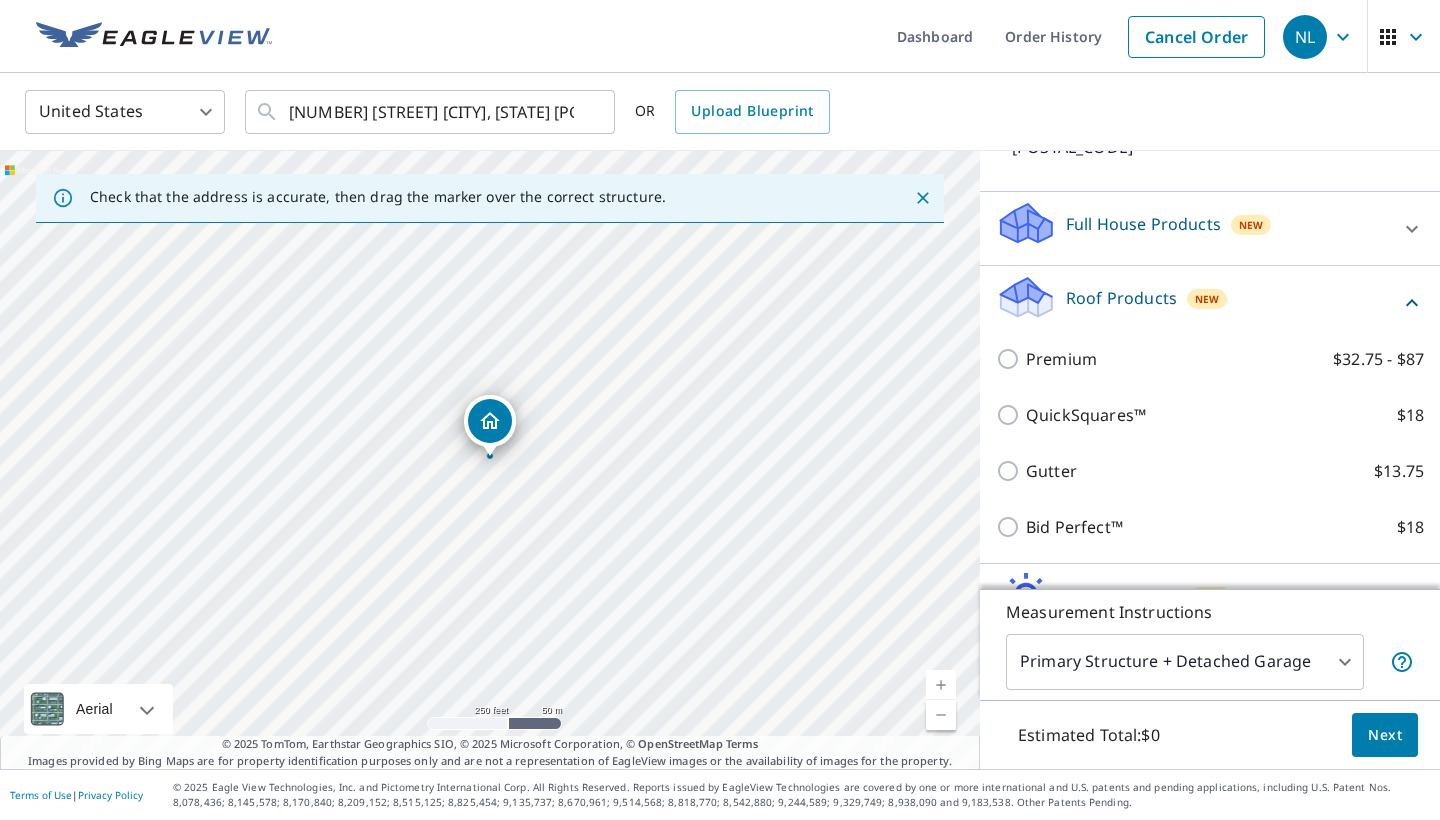 scroll, scrollTop: 204, scrollLeft: 0, axis: vertical 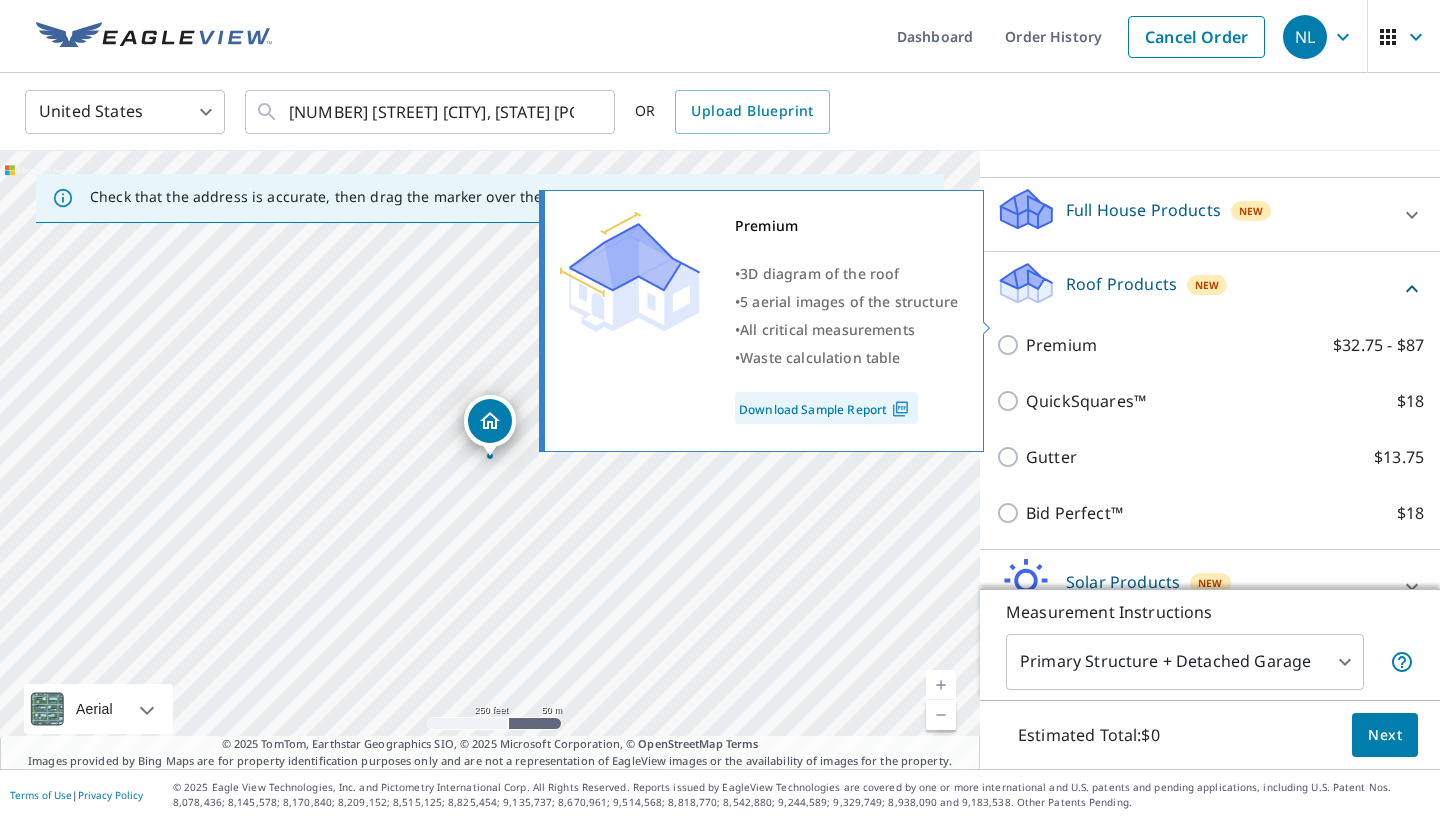 click on "Premium $32.75 - $87" at bounding box center [1011, 345] 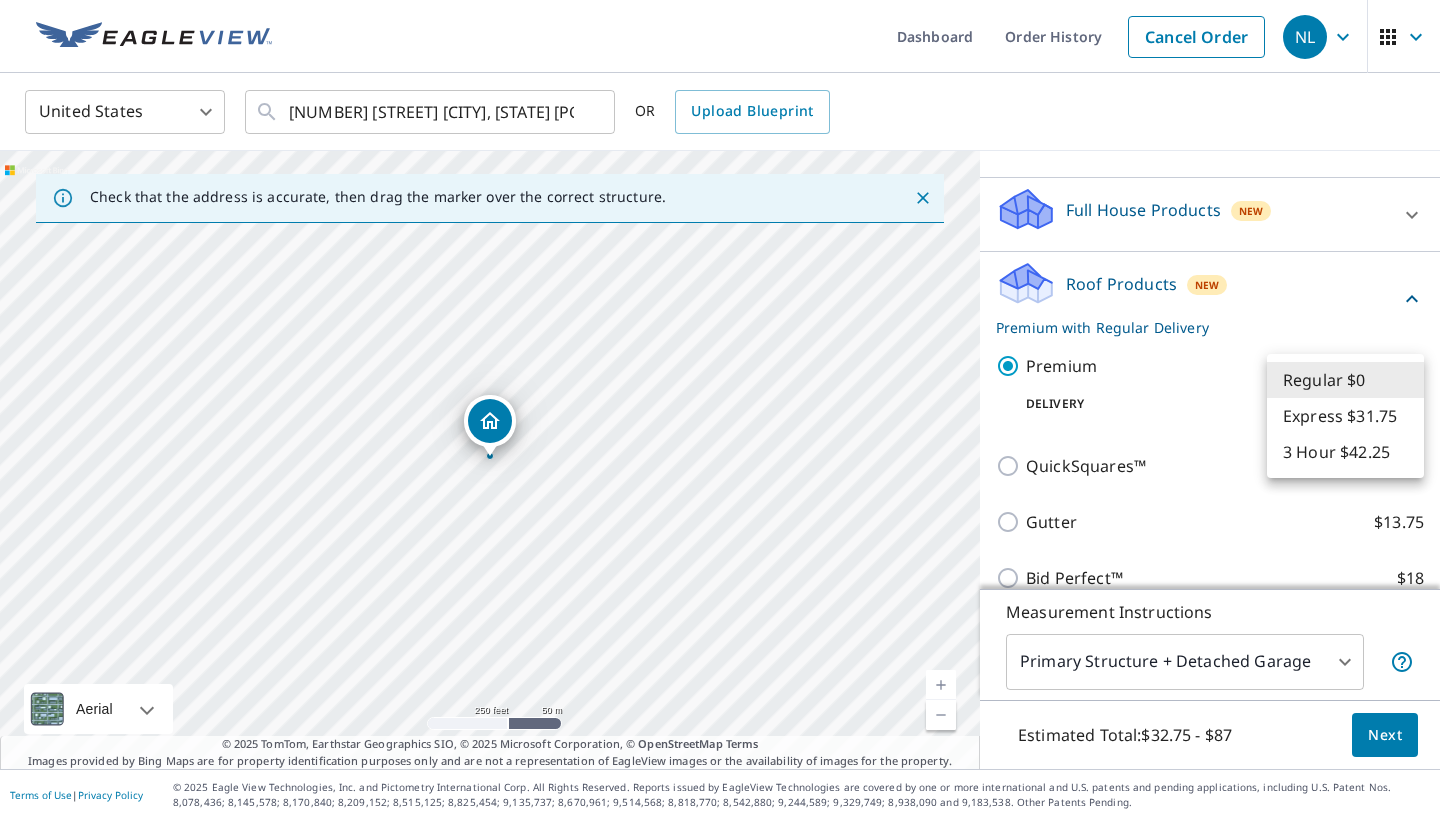 click on "NL NL
Dashboard Order History Cancel Order NL United States US ​ [NUMBER] [STREET] [CITY], [STATE] [POSTAL_CODE] ​ OR Upload Blueprint Check that the address is accurate, then drag the marker over the correct structure. [NUMBER] [STREET] [CITY], [STATE] [POSTAL_CODE] 250 feet 50 m © 2025 TomTom, © Vexcel Imaging, © 2025 Microsoft Corporation,  © OpenStreetMap Terms Aerial Road A standard road map Aerial A detailed look from above Labels Labels © 2025 TomTom, Earthstar Geographics SIO, © 2025 Microsoft Corporation, ©   OpenStreetMap   Terms Images provided by Bing Maps are for property identification purposes only and are not a representation of EagleView images or the availability of images for the property. PROPERTY TYPE Residential Commercial Multi-Family This is a complex BUILDING ID [NUMBER] [STREET], [CITY], [STATE], [POSTAL_CODE] Full House Products New Full House™ $105 Roof Products New Premium with Regular Delivery Premium $32.75 - $87 Delivery Regular $0 8 ​ QuickSquares™ $18 Gutter $13.75 Bid Perfect™ $18 1" at bounding box center [720, 410] 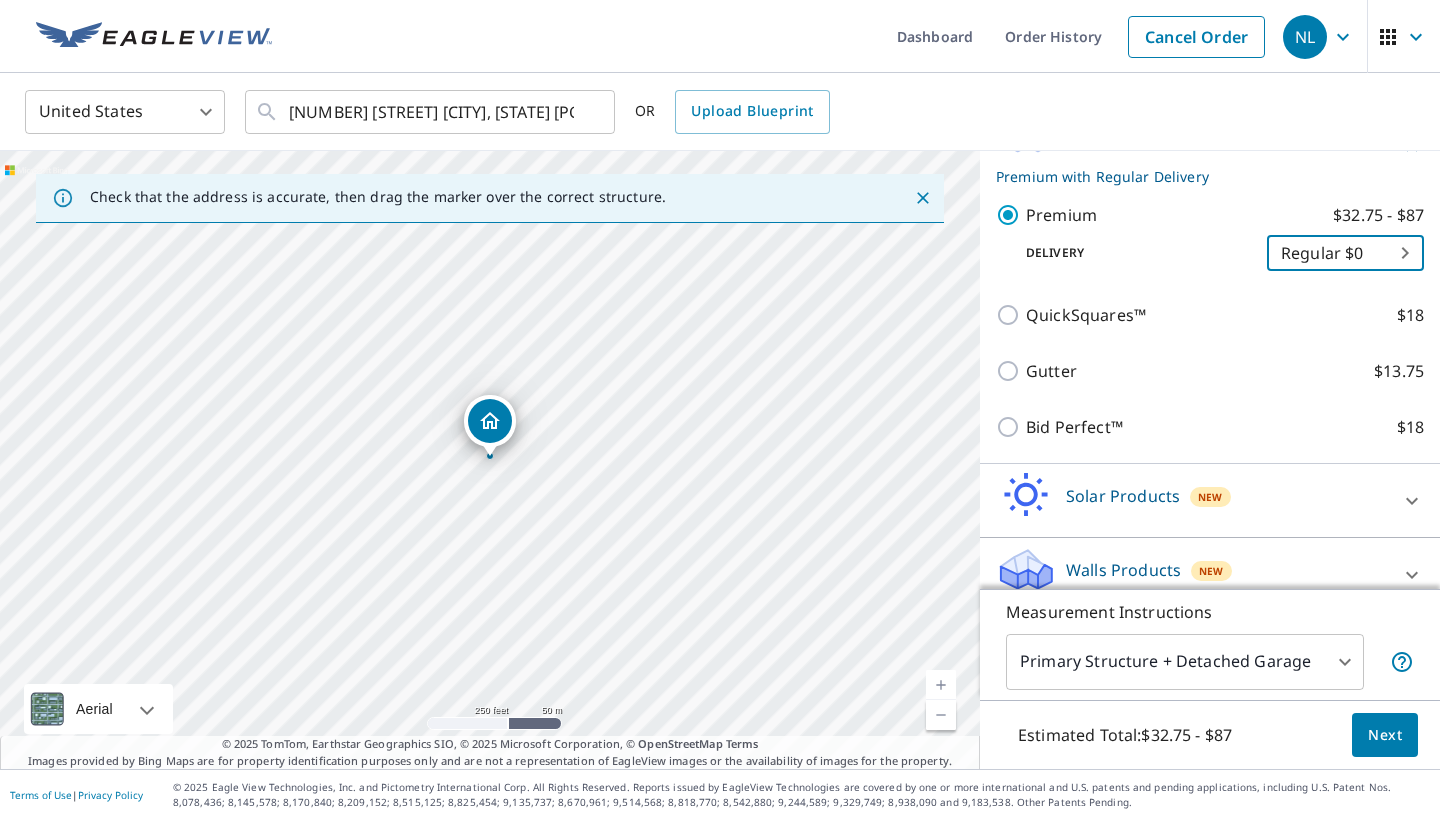 scroll, scrollTop: 354, scrollLeft: 0, axis: vertical 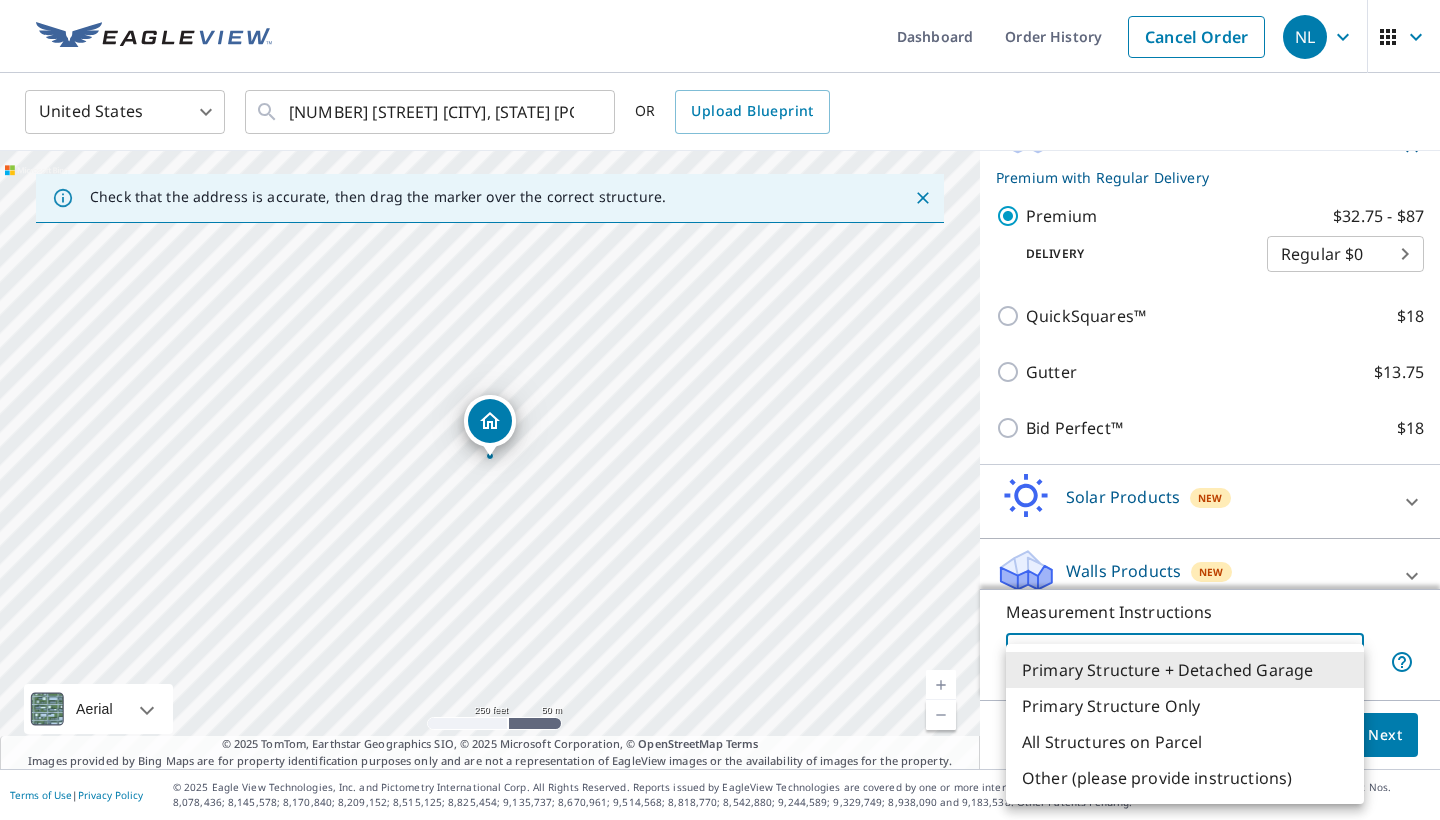 click on "NL NL
Dashboard Order History Cancel Order NL United States US ​ [NUMBER] [STREET] [CITY], [STATE] [POSTAL_CODE] ​ OR Upload Blueprint Check that the address is accurate, then drag the marker over the correct structure. [NUMBER] [STREET] [CITY], [STATE] [POSTAL_CODE] 250 feet 50 m © 2025 TomTom, © Vexcel Imaging, © 2025 Microsoft Corporation,  © OpenStreetMap Terms Aerial Road A standard road map Aerial A detailed look from above Labels Labels © 2025 TomTom, Earthstar Geographics SIO, © 2025 Microsoft Corporation, ©   OpenStreetMap   Terms Images provided by Bing Maps are for property identification purposes only and are not a representation of EagleView images or the availability of images for the property. PROPERTY TYPE Residential Commercial Multi-Family This is a complex BUILDING ID [NUMBER] [STREET], [CITY], [STATE], [POSTAL_CODE] Full House Products New Full House™ $105 Roof Products New Premium with Regular Delivery Premium $32.75 - $87 Delivery Regular $0 8 ​ QuickSquares™ $18 Gutter $13.75 Bid Perfect™ $18 1" at bounding box center (720, 410) 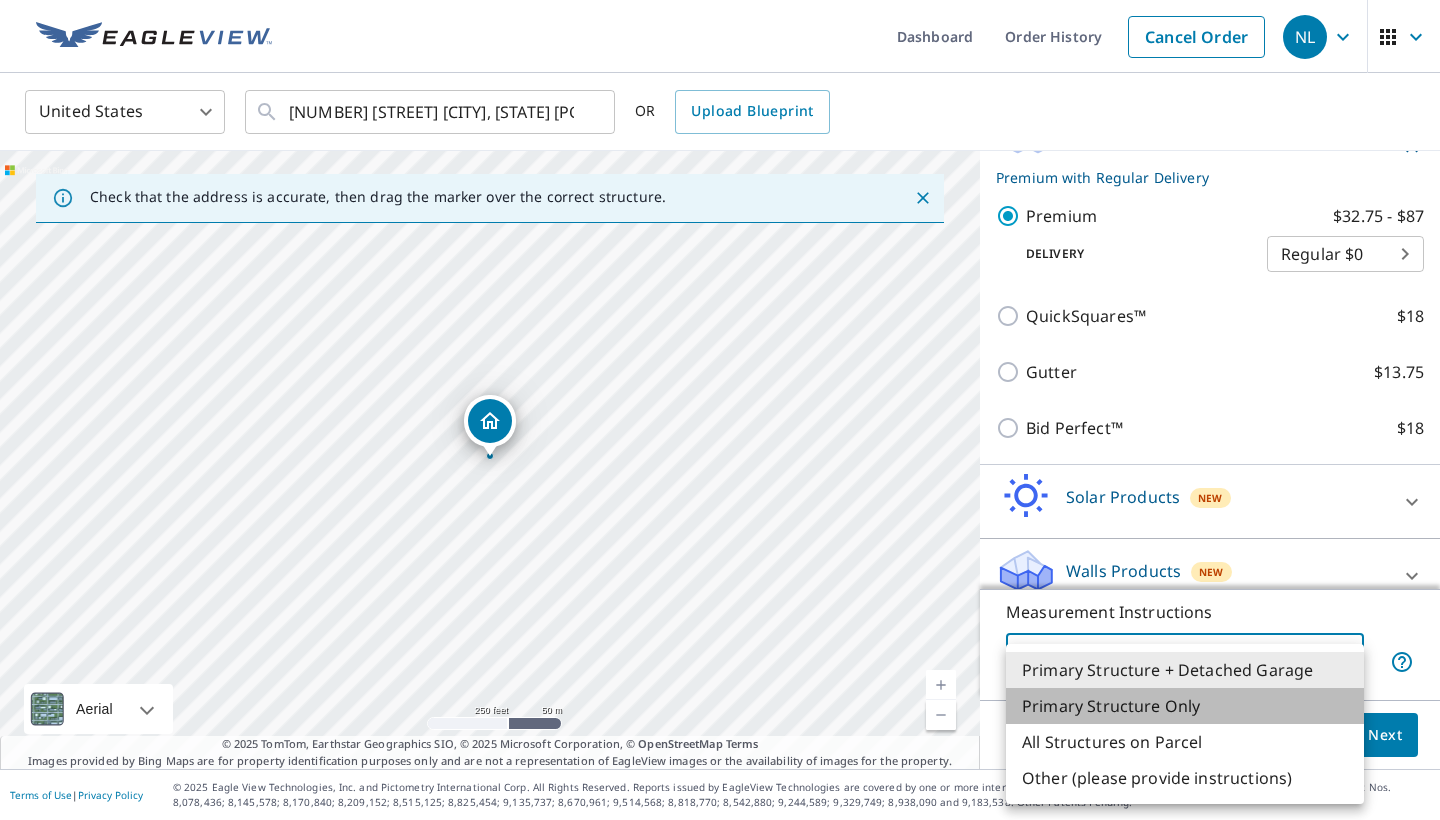 click on "Primary Structure Only" at bounding box center (1185, 706) 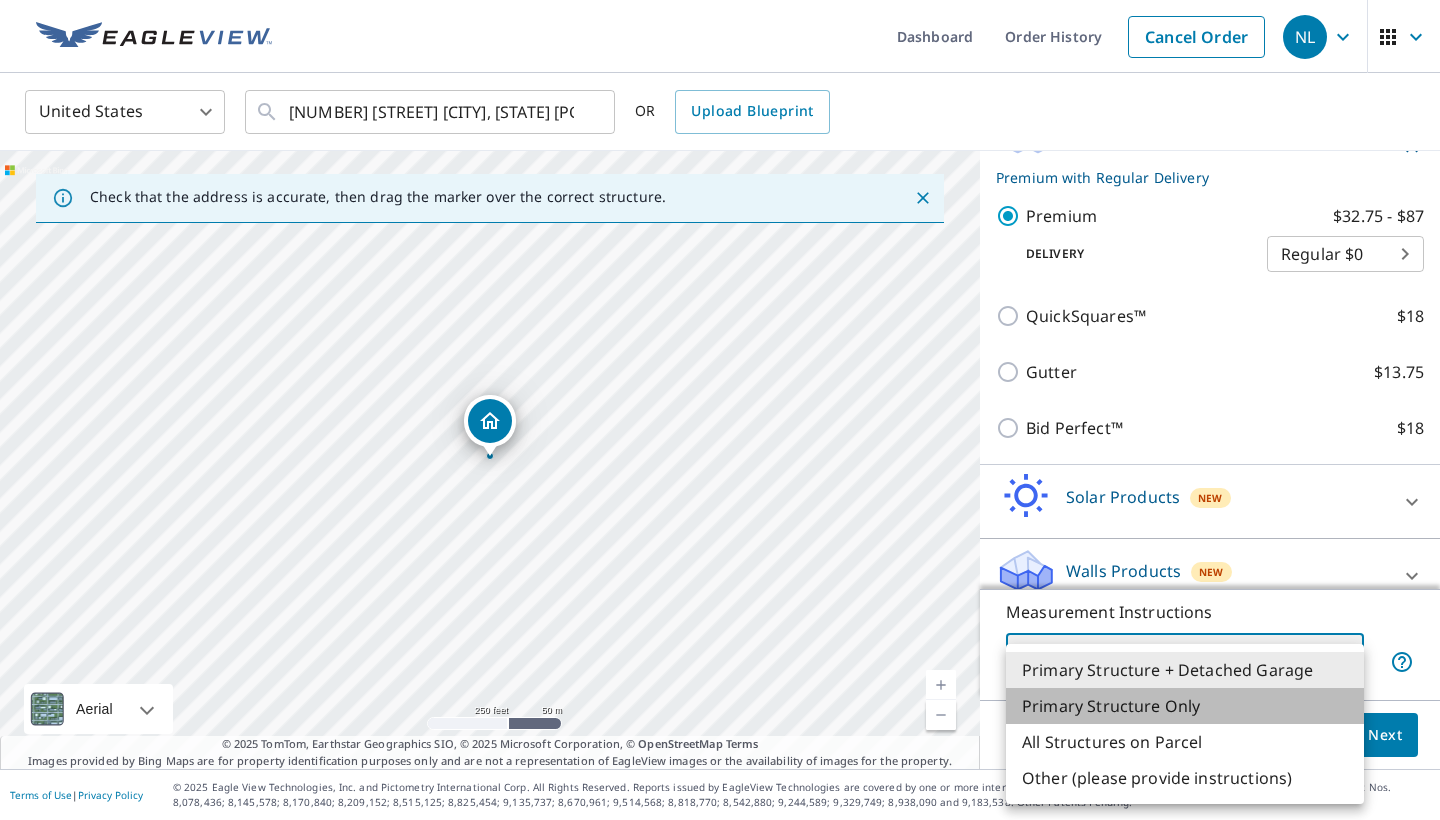 type on "2" 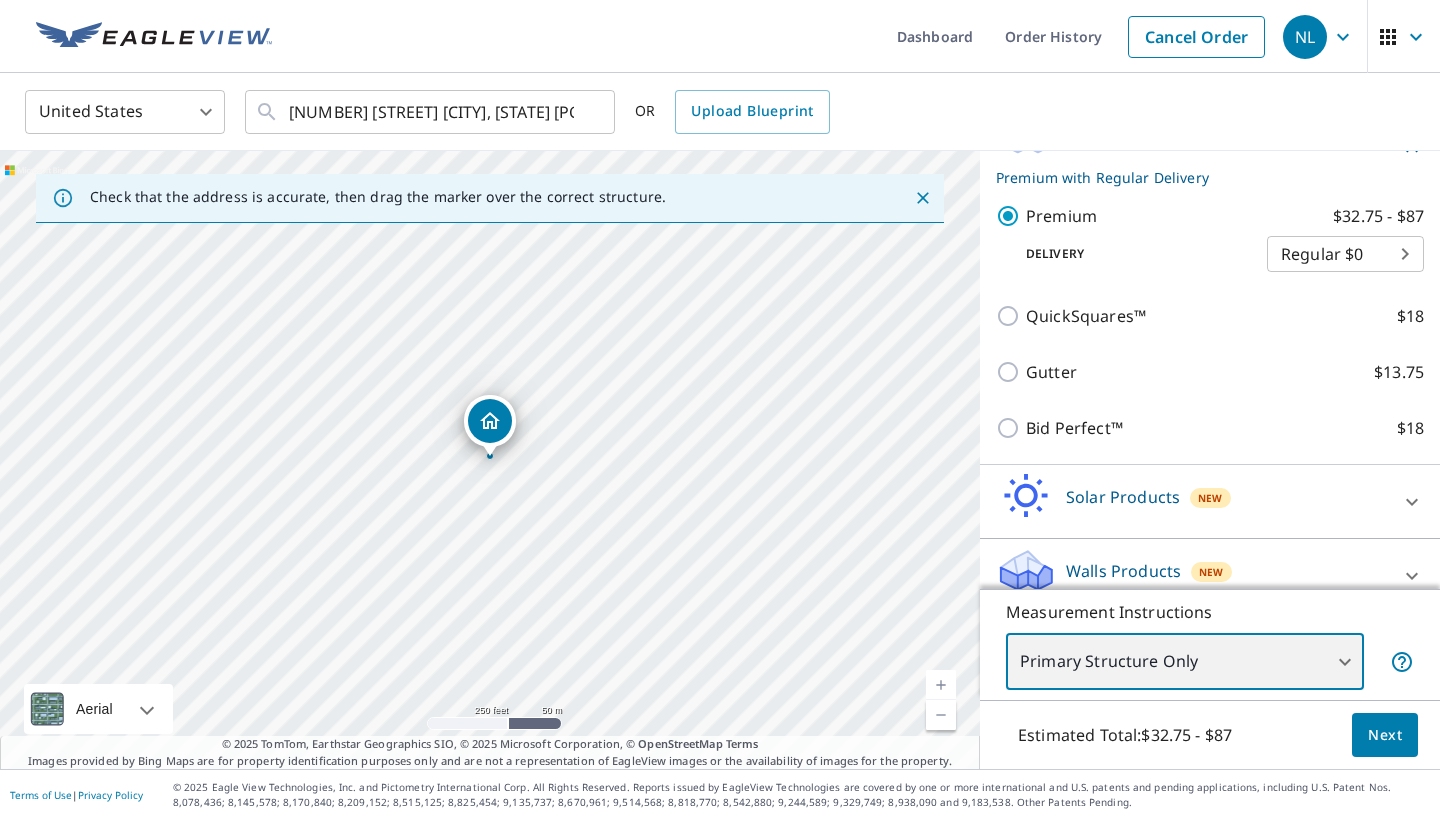 scroll, scrollTop: 0, scrollLeft: 0, axis: both 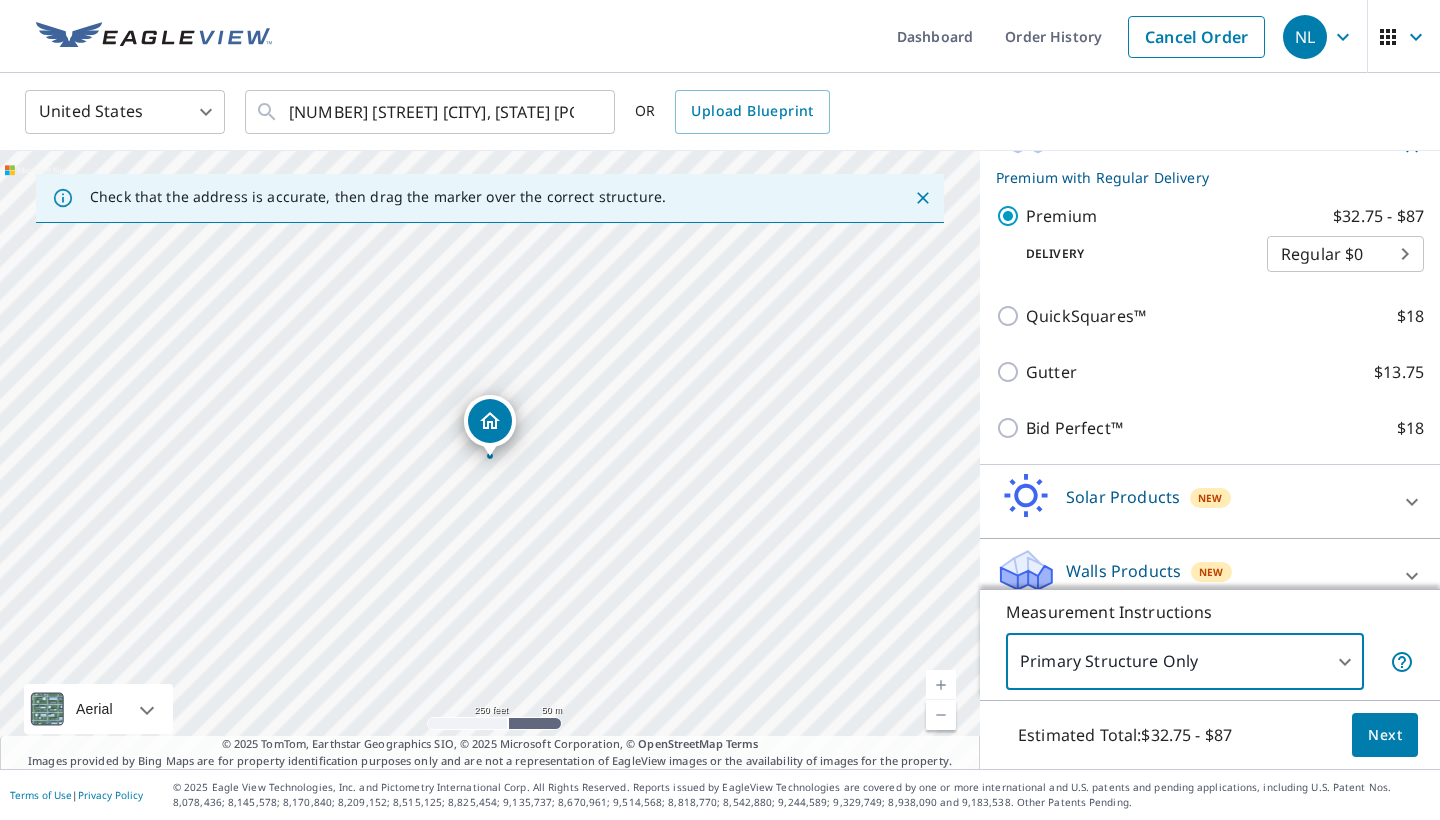 click on "Next" at bounding box center [1385, 735] 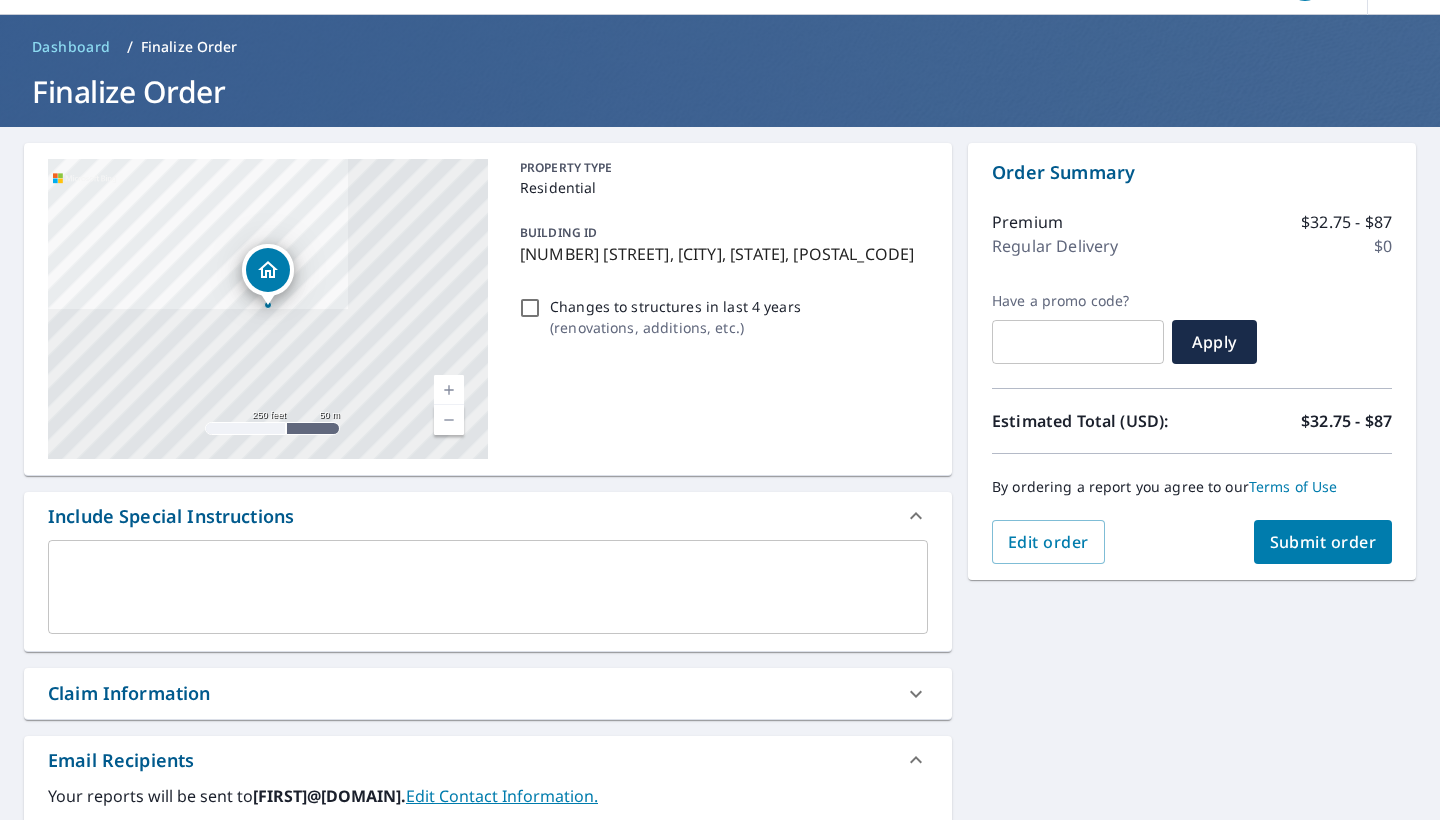 scroll, scrollTop: 59, scrollLeft: 0, axis: vertical 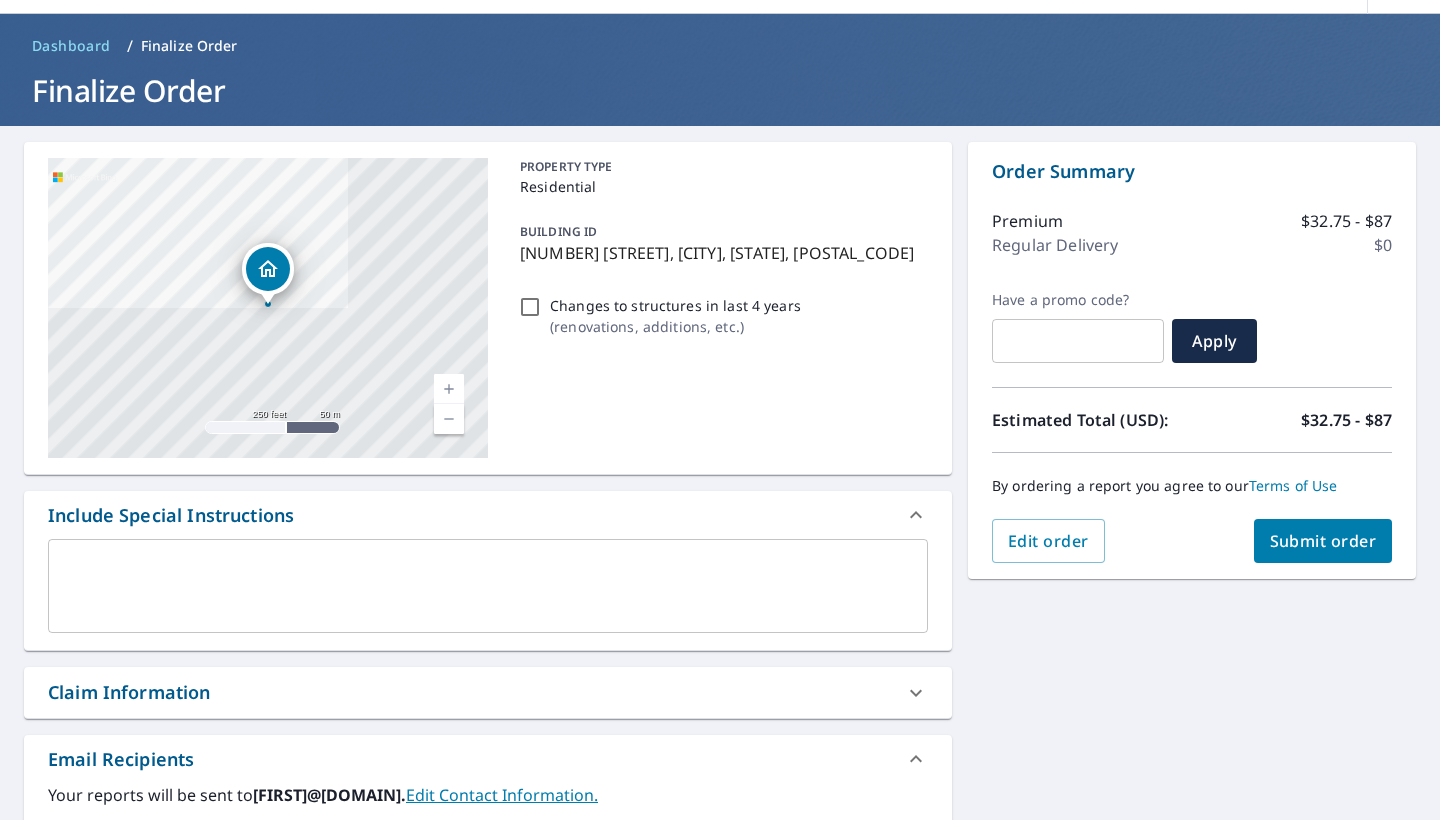 click at bounding box center [449, 389] 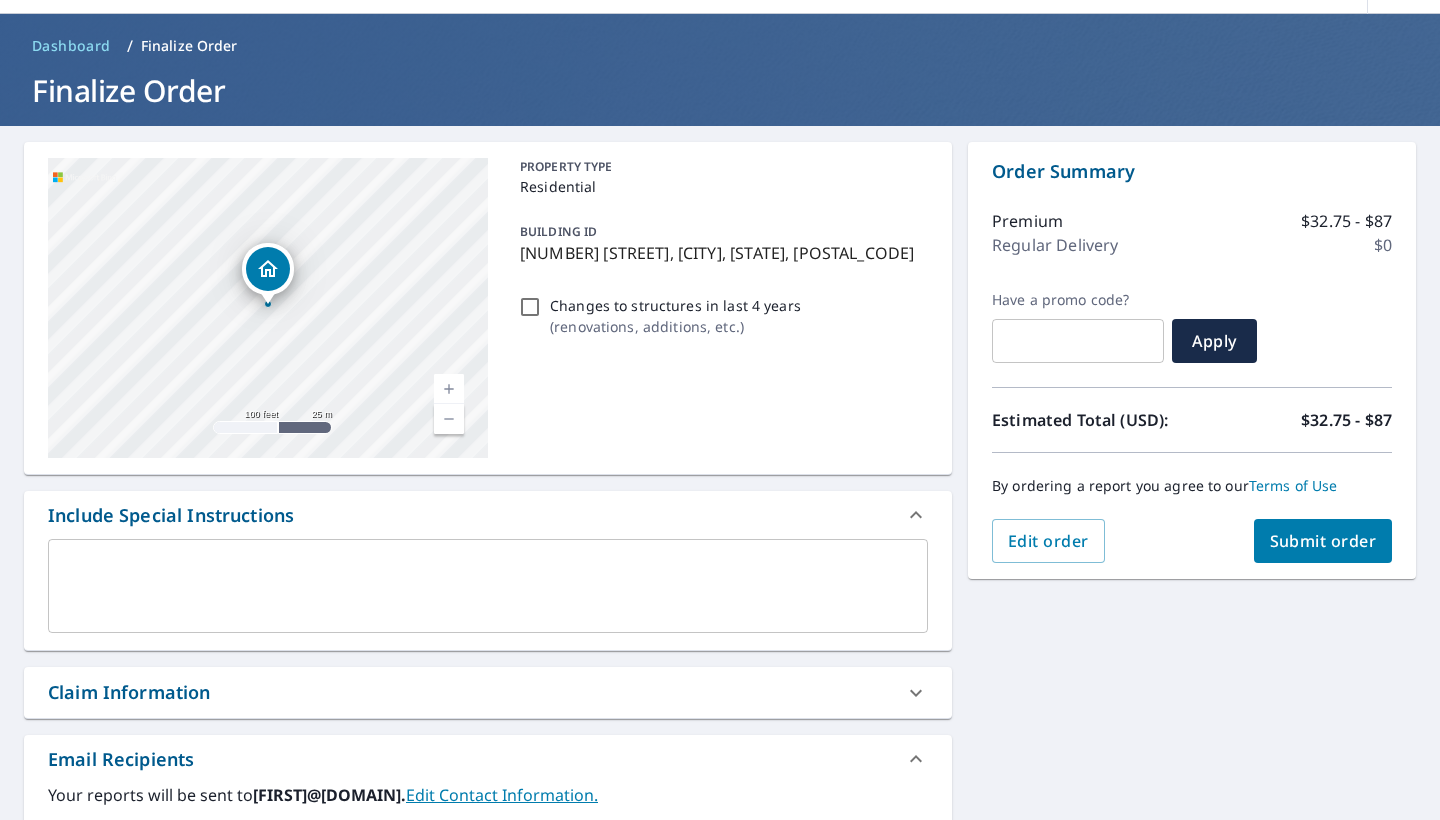 click at bounding box center [449, 389] 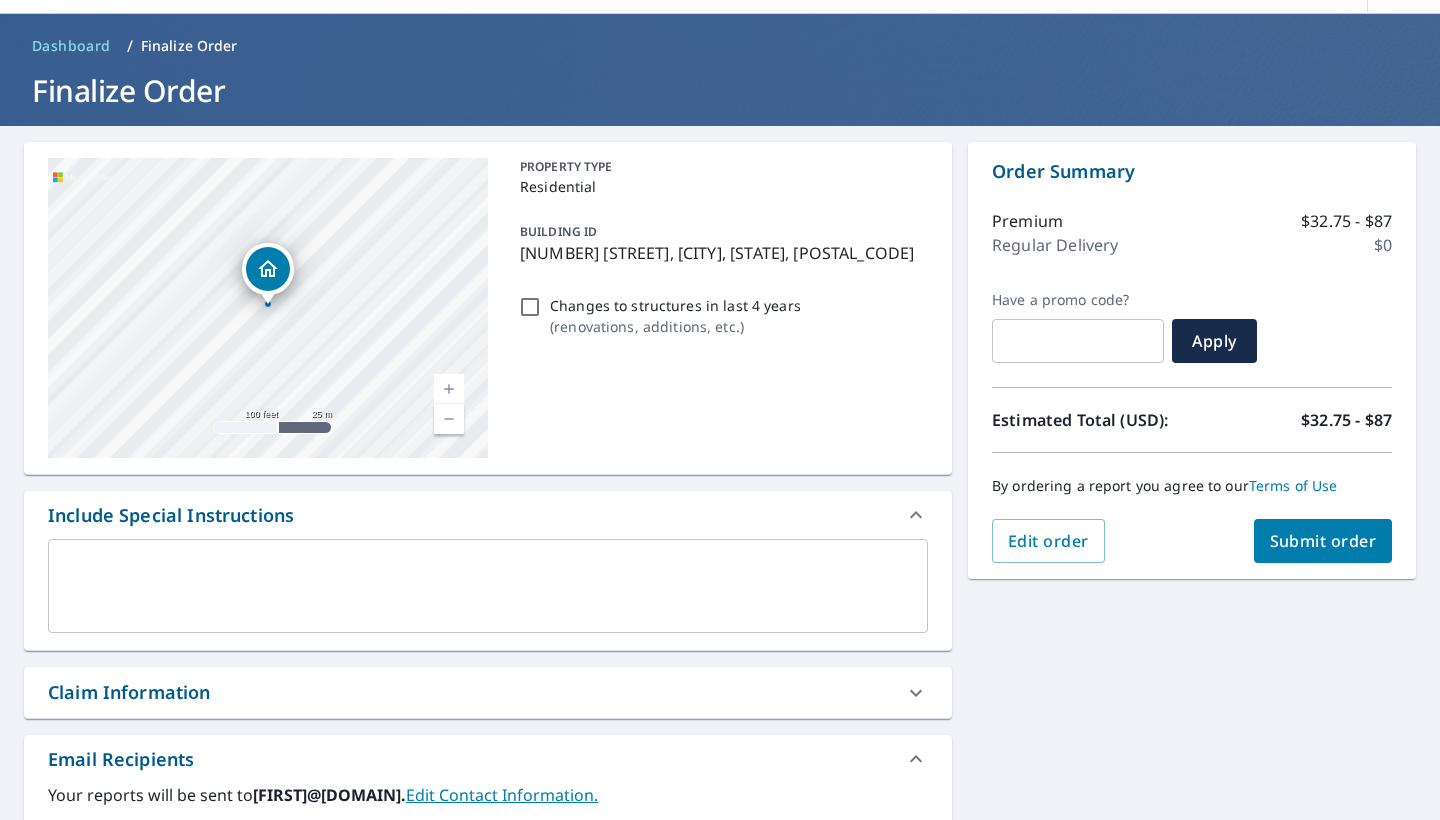 click at bounding box center (449, 389) 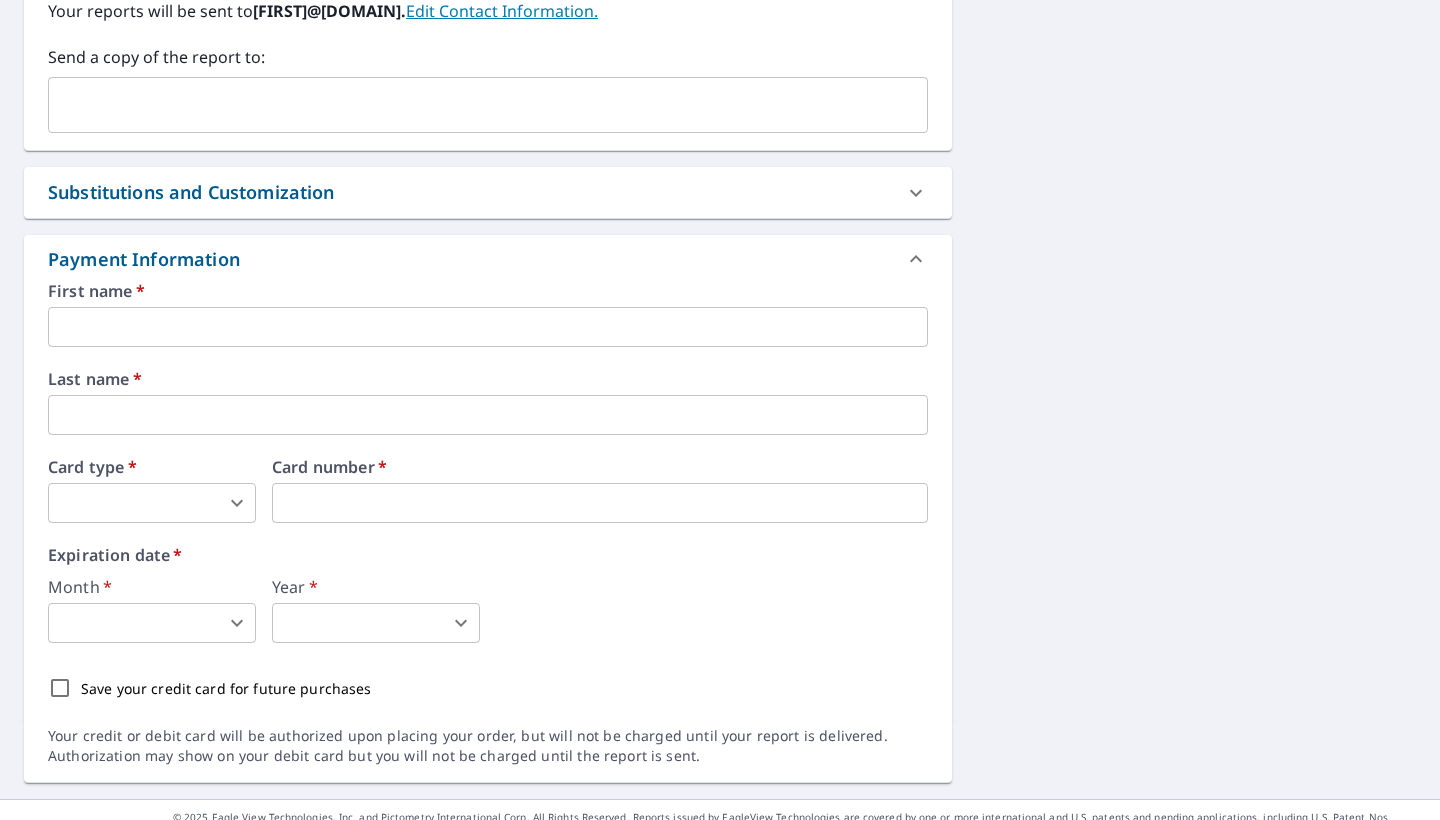 scroll, scrollTop: 852, scrollLeft: 0, axis: vertical 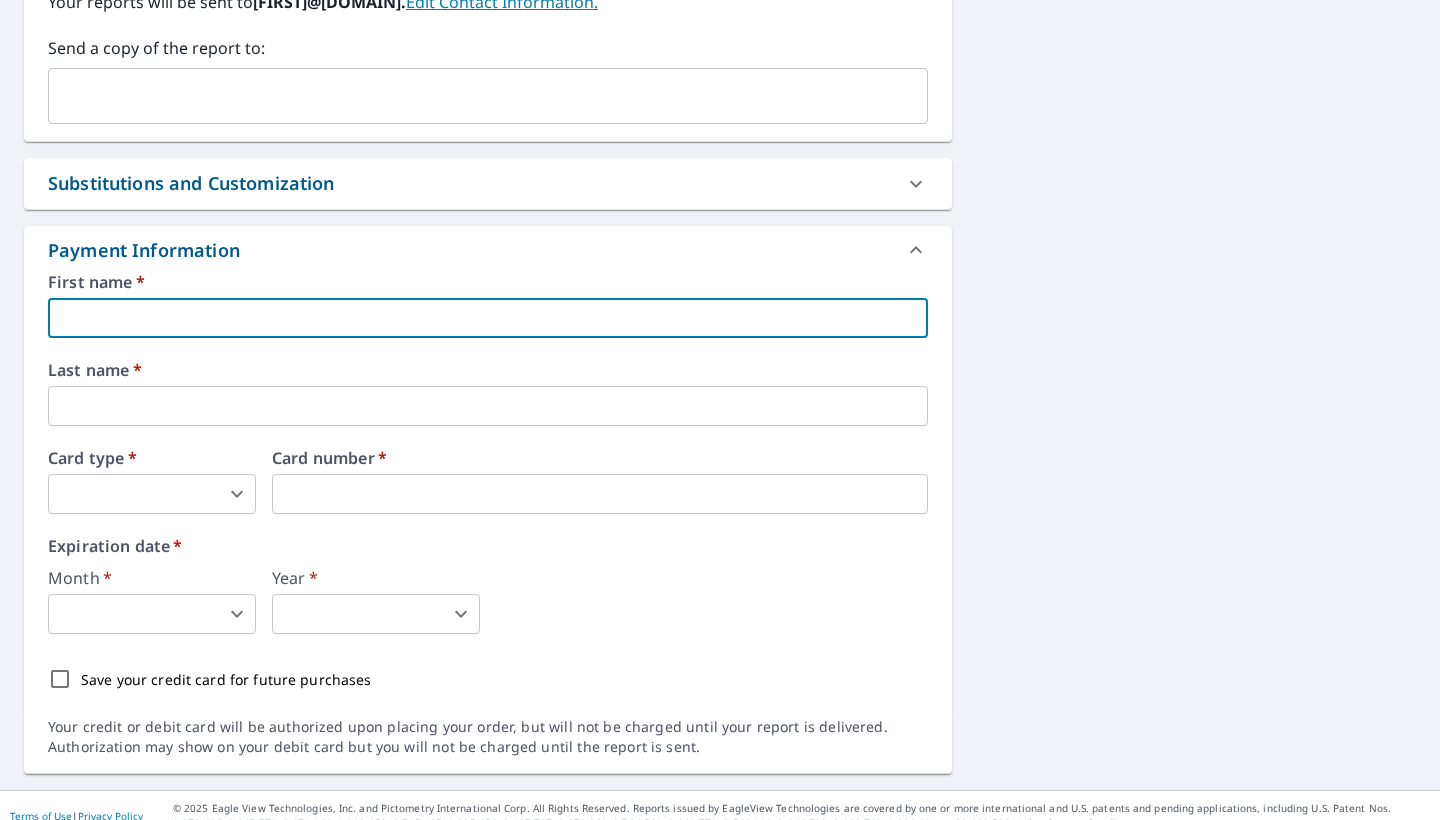click at bounding box center (488, 318) 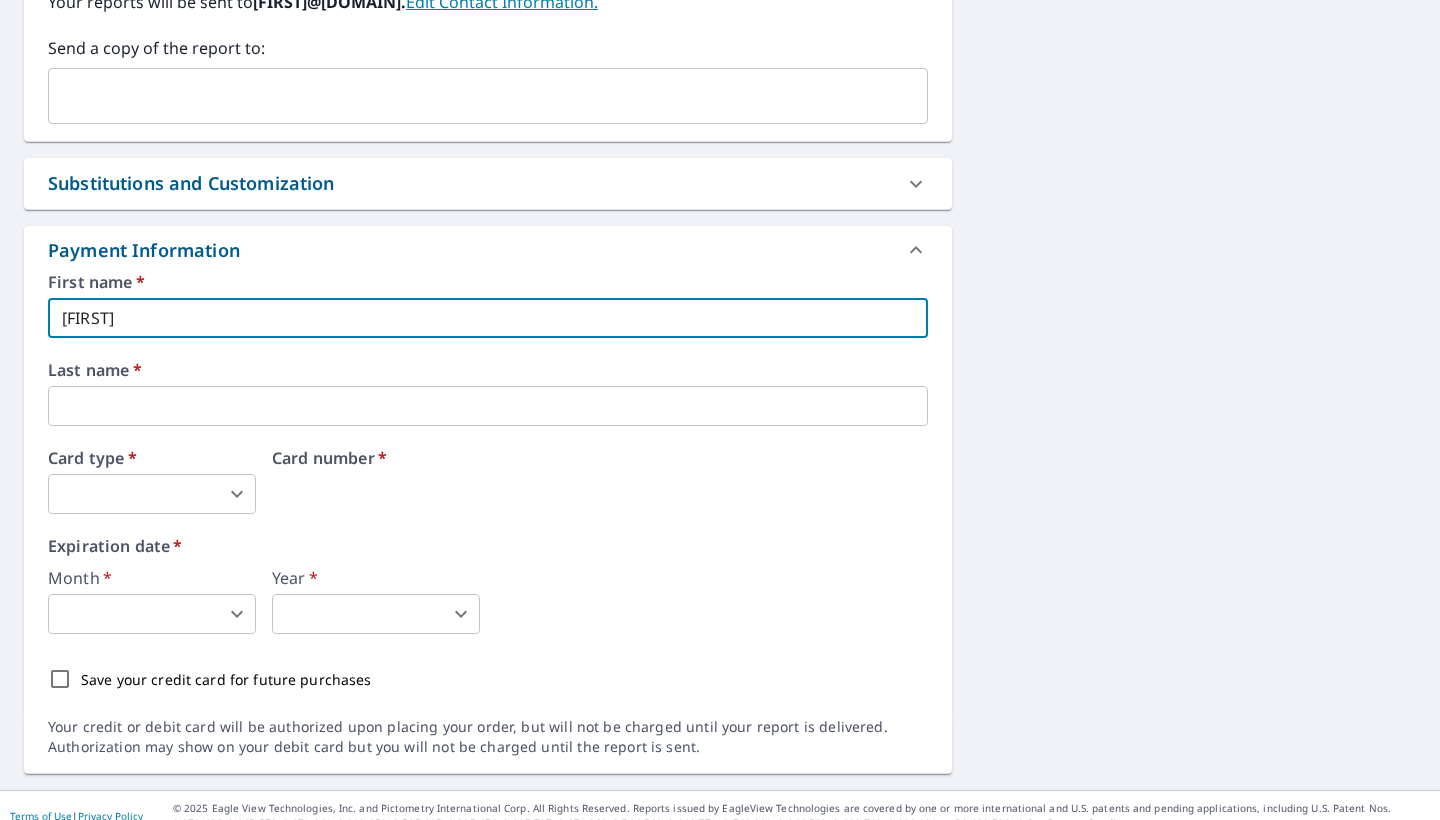 type on "[FIRST]" 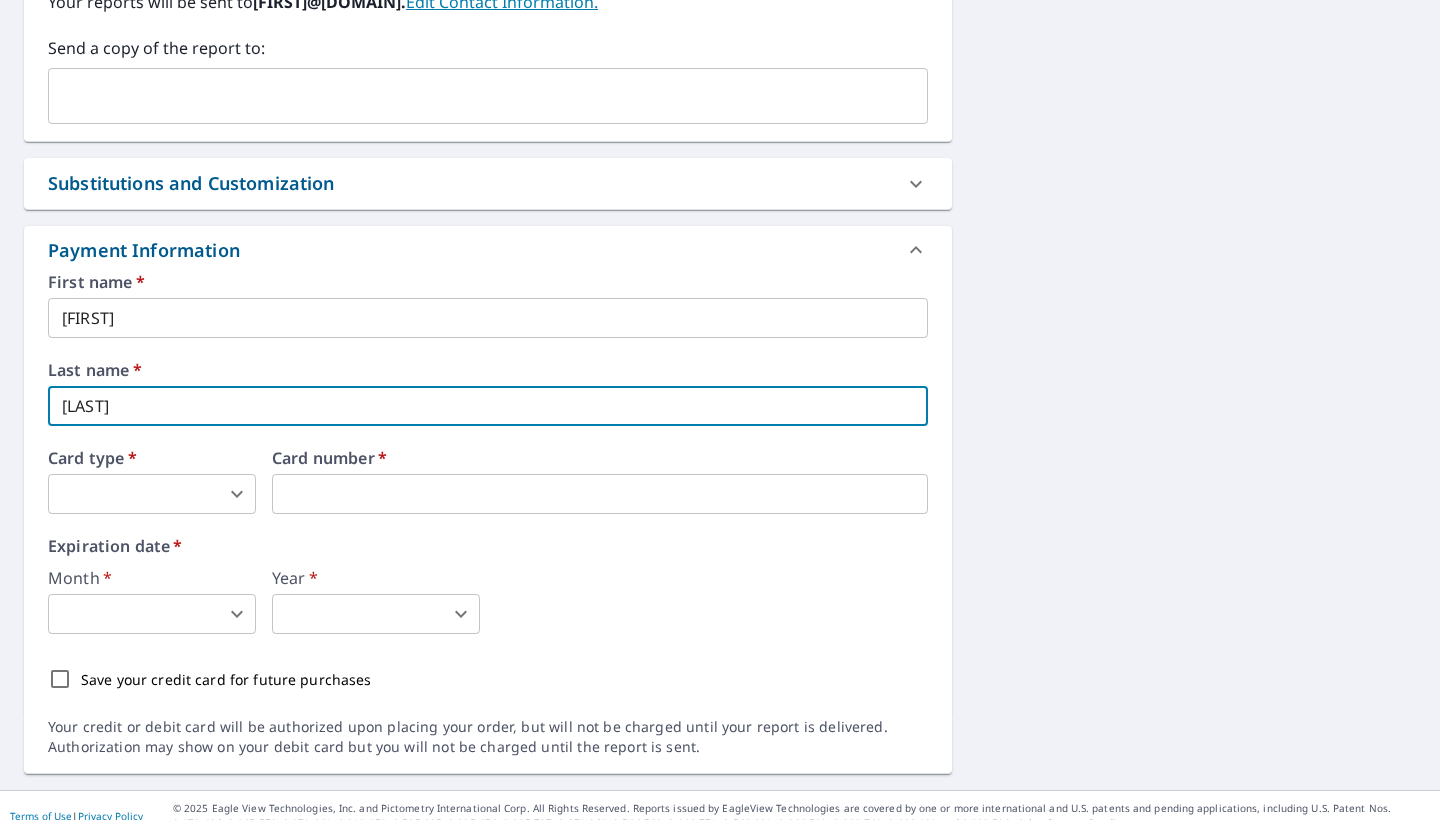 type on "[LAST]" 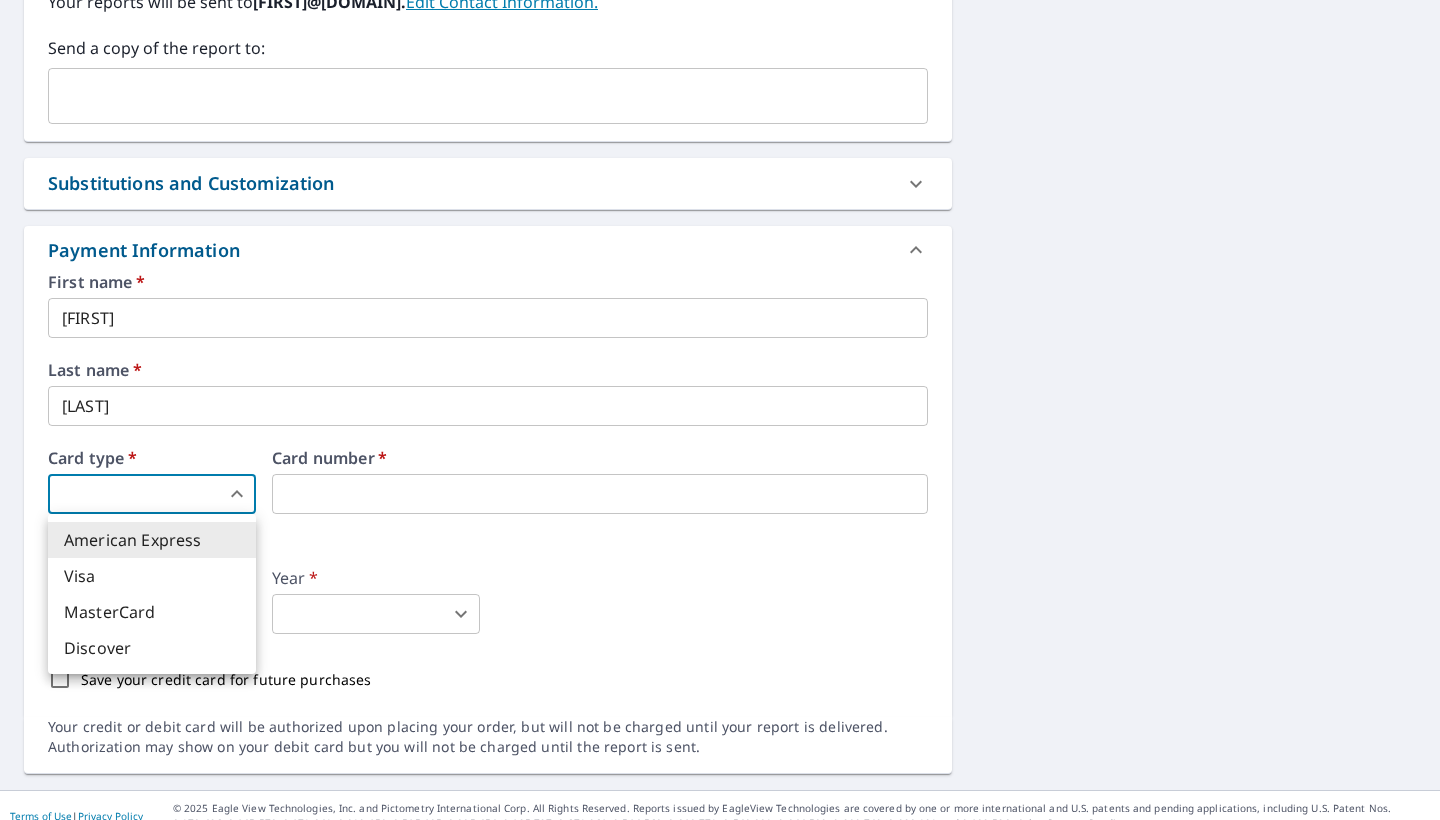 click on "NL NL
Dashboard Order History Cancel Order NL Dashboard / Finalize Order Finalize Order [NUMBER] [STREET] [CITY], [STATE] [POSTAL_CODE] Aerial Road A standard road map Aerial A detailed look from above Labels Labels 25 feet 10 m © 2025 TomTom, © Vexcel Imaging, © 2025 Microsoft Corporation,  © OpenStreetMap Terms PROPERTY TYPE Residential BUILDING ID [NUMBER] [STREET], [CITY], [STATE], [POSTAL_CODE] Changes to structures in last 4 years ( renovations, additions, etc. ) Include Special Instructions x ​ Claim Information Claim number ​ Claim information ​ PO number ​ Date of loss ​ Cat ID ​ Email Recipients Your reports will be sent to  [FIRST]@[DOMAIN].  Edit Contact Information. Send a copy of the report to: ​ Substitutions and Customization Roof measurement report substitutions If a Premium Report is unavailable send me an Extended Coverage 3D Report: Yes No Ask If an Extended Coverage 3D Report is unavailable send me an Extended Coverage 2D Report: Yes No Ask Yes No Ask DXF RXF XML" at bounding box center [720, 410] 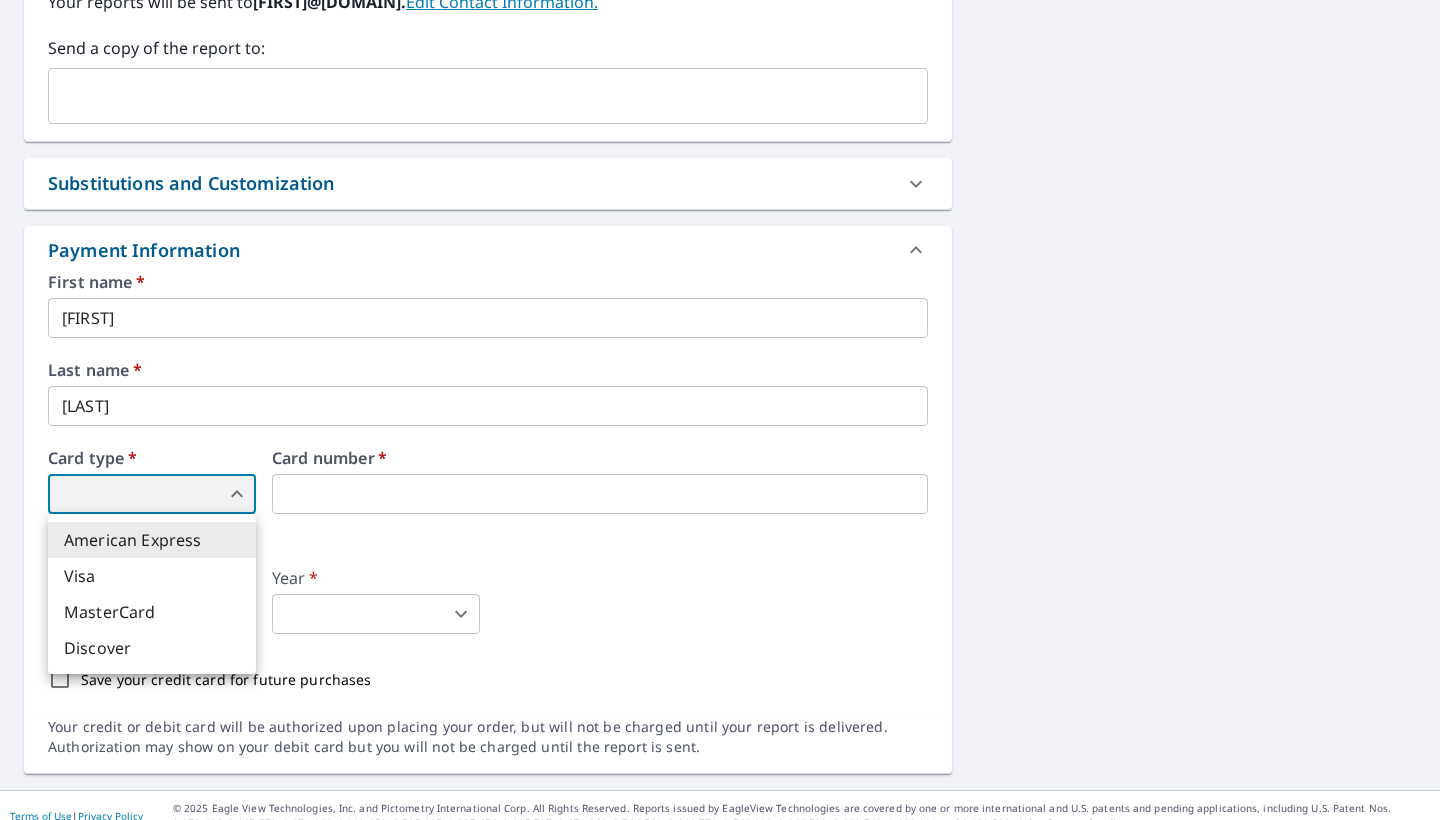 type on "2" 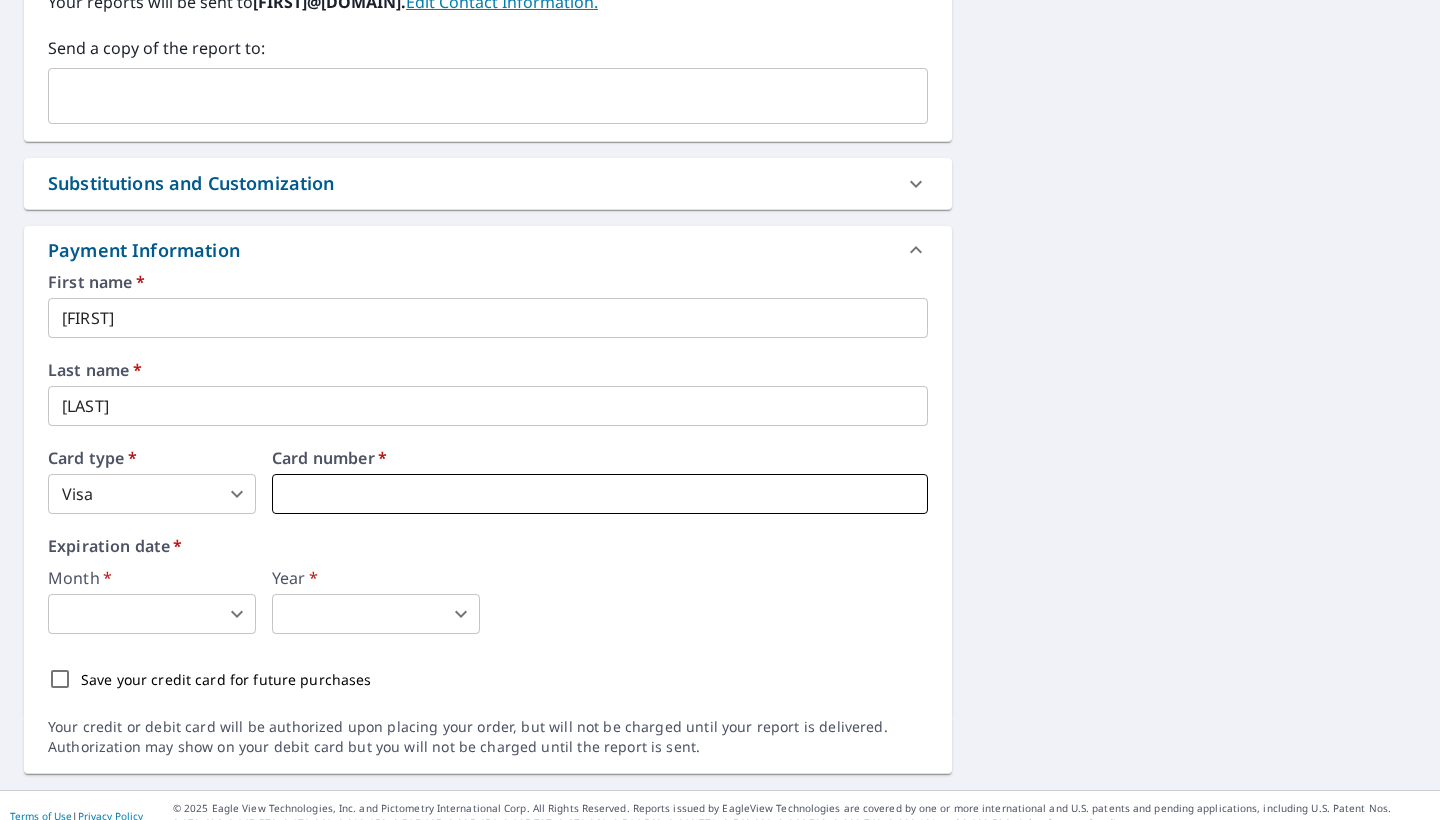 click at bounding box center (600, 494) 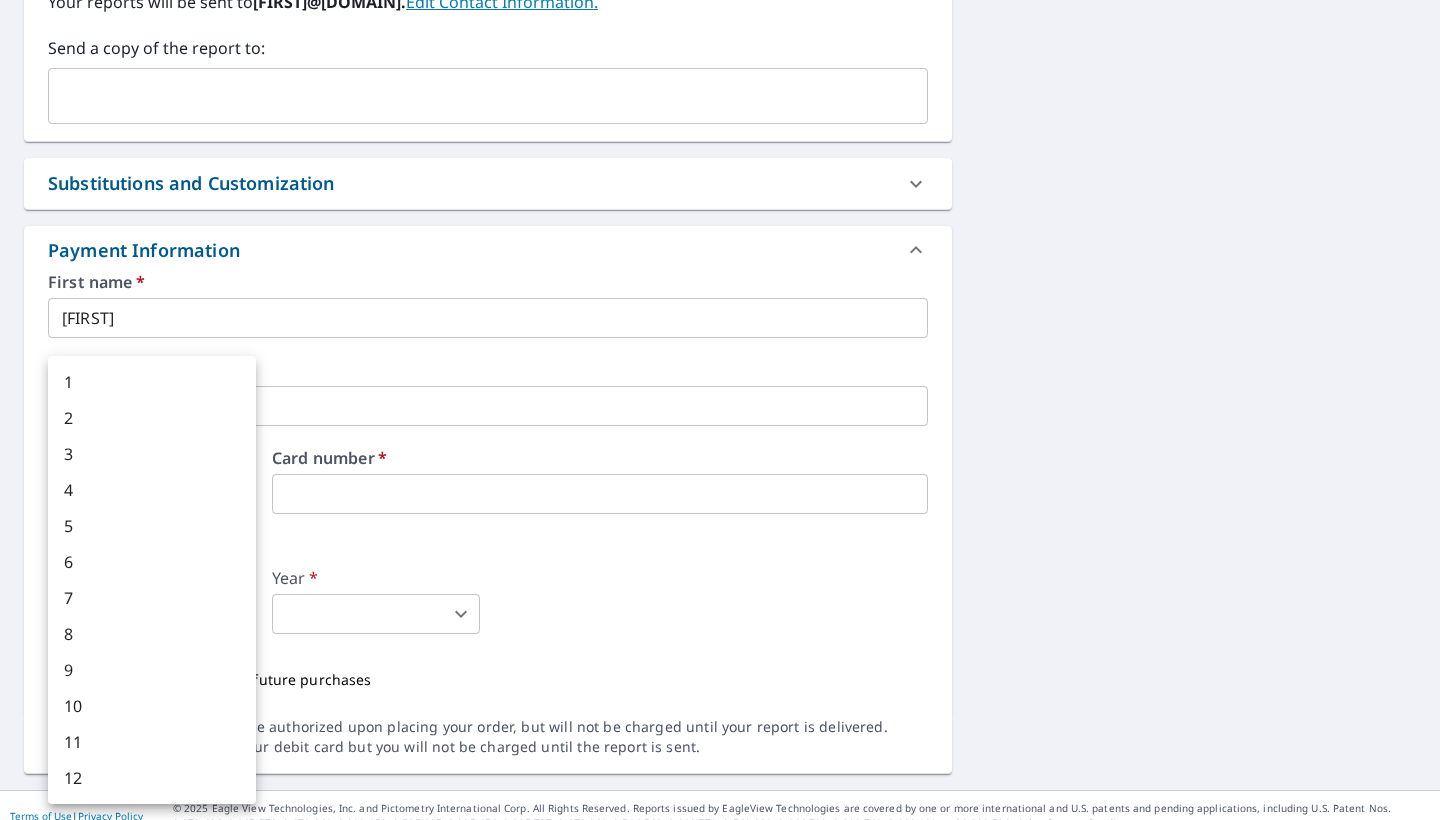 click on "NL NL
Dashboard Order History Cancel Order NL Dashboard / Finalize Order Finalize Order [NUMBER] [STREET] [CITY], [STATE] [POSTAL_CODE] Aerial Road A standard road map Aerial A detailed look from above Labels Labels 25 feet 10 m © 2025 TomTom, © Vexcel Imaging, © 2025 Microsoft Corporation,  © OpenStreetMap Terms PROPERTY TYPE Residential BUILDING ID [NUMBER] [STREET], [CITY], [STATE], [POSTAL_CODE] Changes to structures in last 4 years ( renovations, additions, etc. ) Include Special Instructions x ​ Claim Information Claim number ​ Claim information ​ PO number ​ Date of loss ​ Cat ID ​ Email Recipients Your reports will be sent to  [FIRST]@[DOMAIN].  Edit Contact Information. Send a copy of the report to: ​ Substitutions and Customization Roof measurement report substitutions If a Premium Report is unavailable send me an Extended Coverage 3D Report: Yes No Ask If an Extended Coverage 3D Report is unavailable send me an Extended Coverage 2D Report: Yes No Ask Yes No Ask DXF RXF XML" at bounding box center (720, 410) 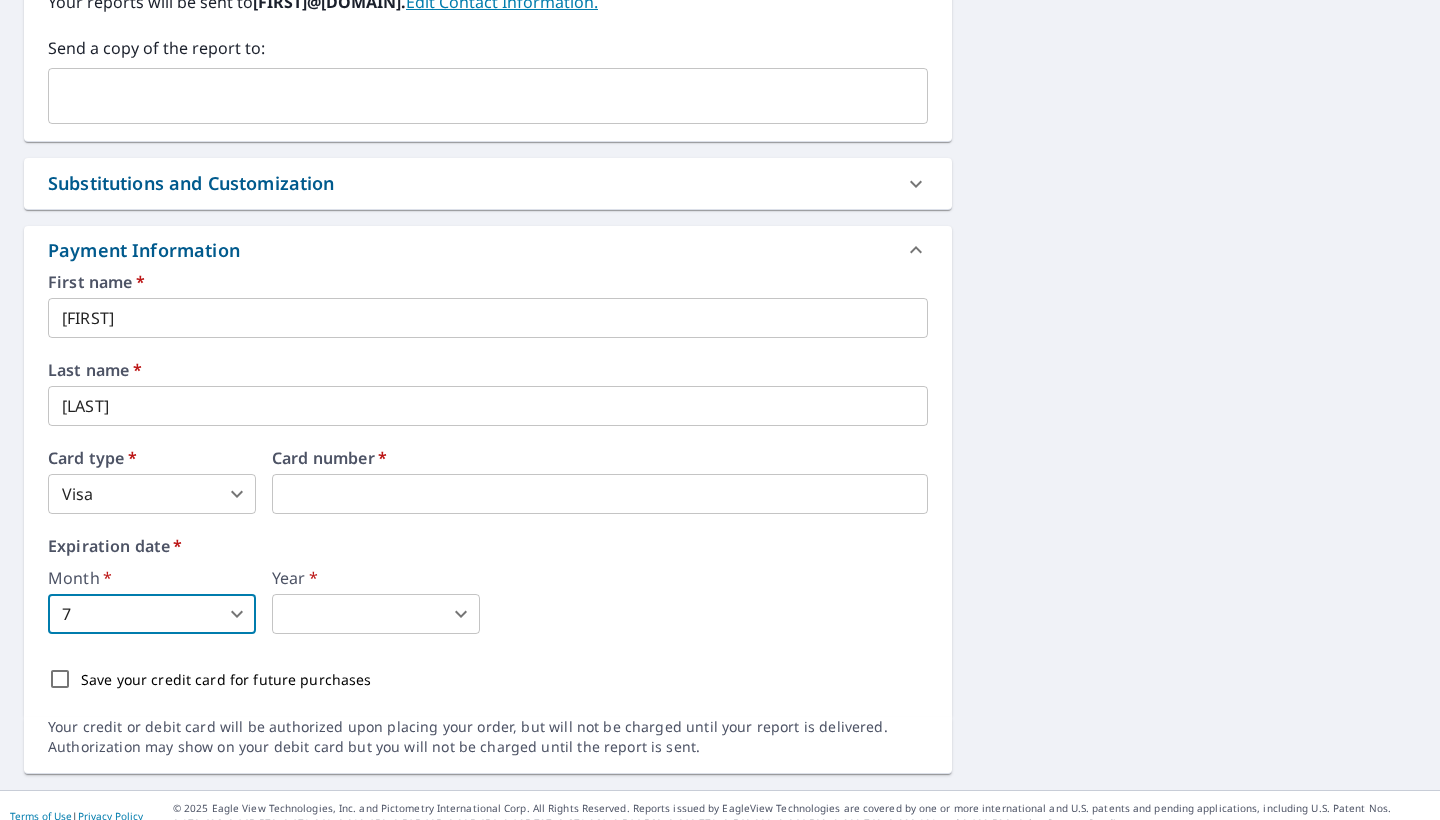 click on "NL NL
Dashboard Order History Cancel Order NL Dashboard / Finalize Order Finalize Order [NUMBER] [STREET] [CITY], [STATE] [POSTAL_CODE] Aerial Road A standard road map Aerial A detailed look from above Labels Labels 25 feet 10 m © 2025 TomTom, © Vexcel Imaging, © 2025 Microsoft Corporation,  © OpenStreetMap Terms PROPERTY TYPE Residential BUILDING ID [NUMBER] [STREET], [CITY], [STATE], [POSTAL_CODE] Changes to structures in last 4 years ( renovations, additions, etc. ) Include Special Instructions x ​ Claim Information Claim number ​ Claim information ​ PO number ​ Date of loss ​ Cat ID ​ Email Recipients Your reports will be sent to  [FIRST]@[DOMAIN].  Edit Contact Information. Send a copy of the report to: ​ Substitutions and Customization Roof measurement report substitutions If a Premium Report is unavailable send me an Extended Coverage 3D Report: Yes No Ask If an Extended Coverage 3D Report is unavailable send me an Extended Coverage 2D Report: Yes No Ask Yes No Ask DXF RXF XML" at bounding box center [720, 410] 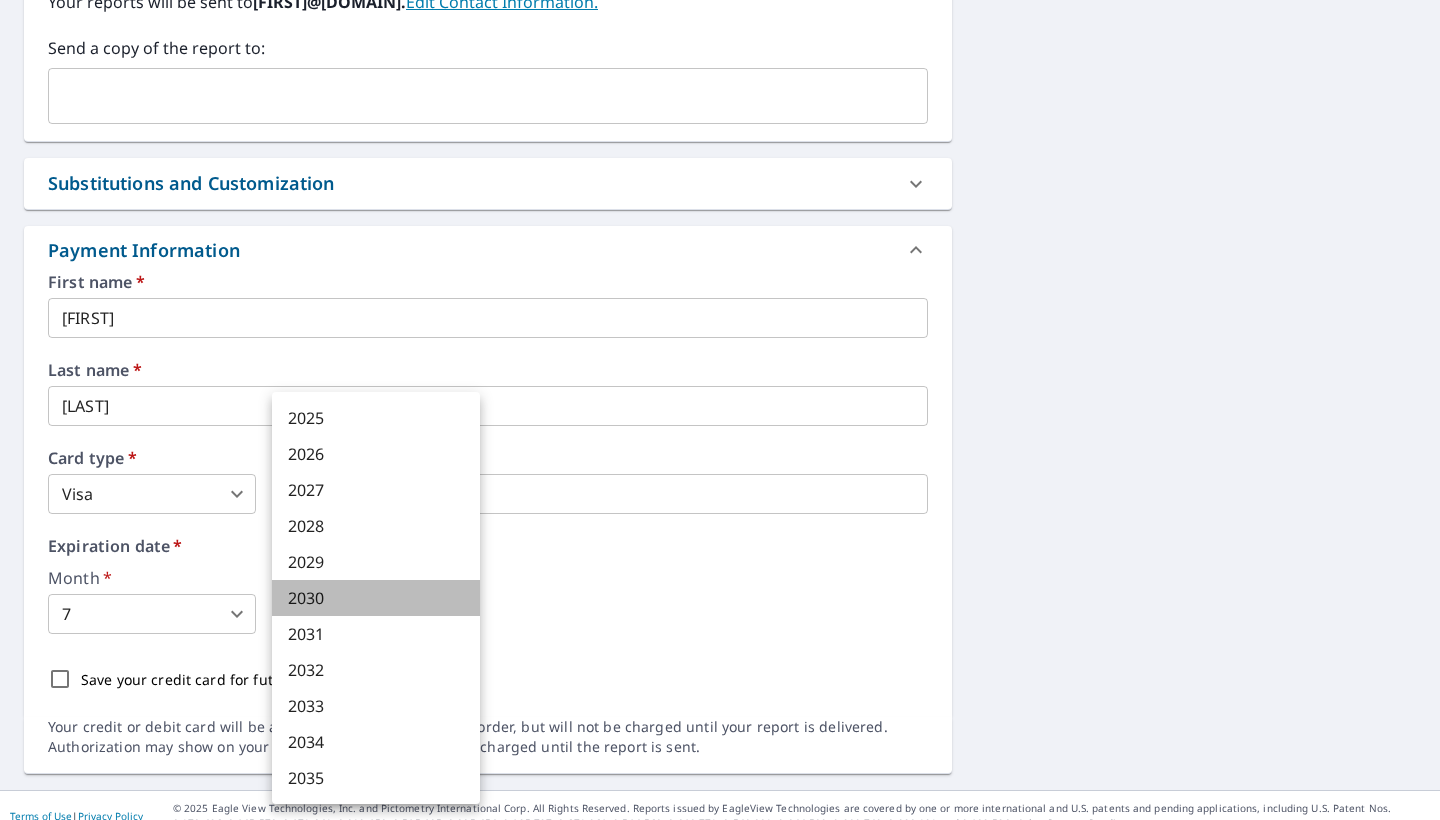 click on "2030" at bounding box center (376, 598) 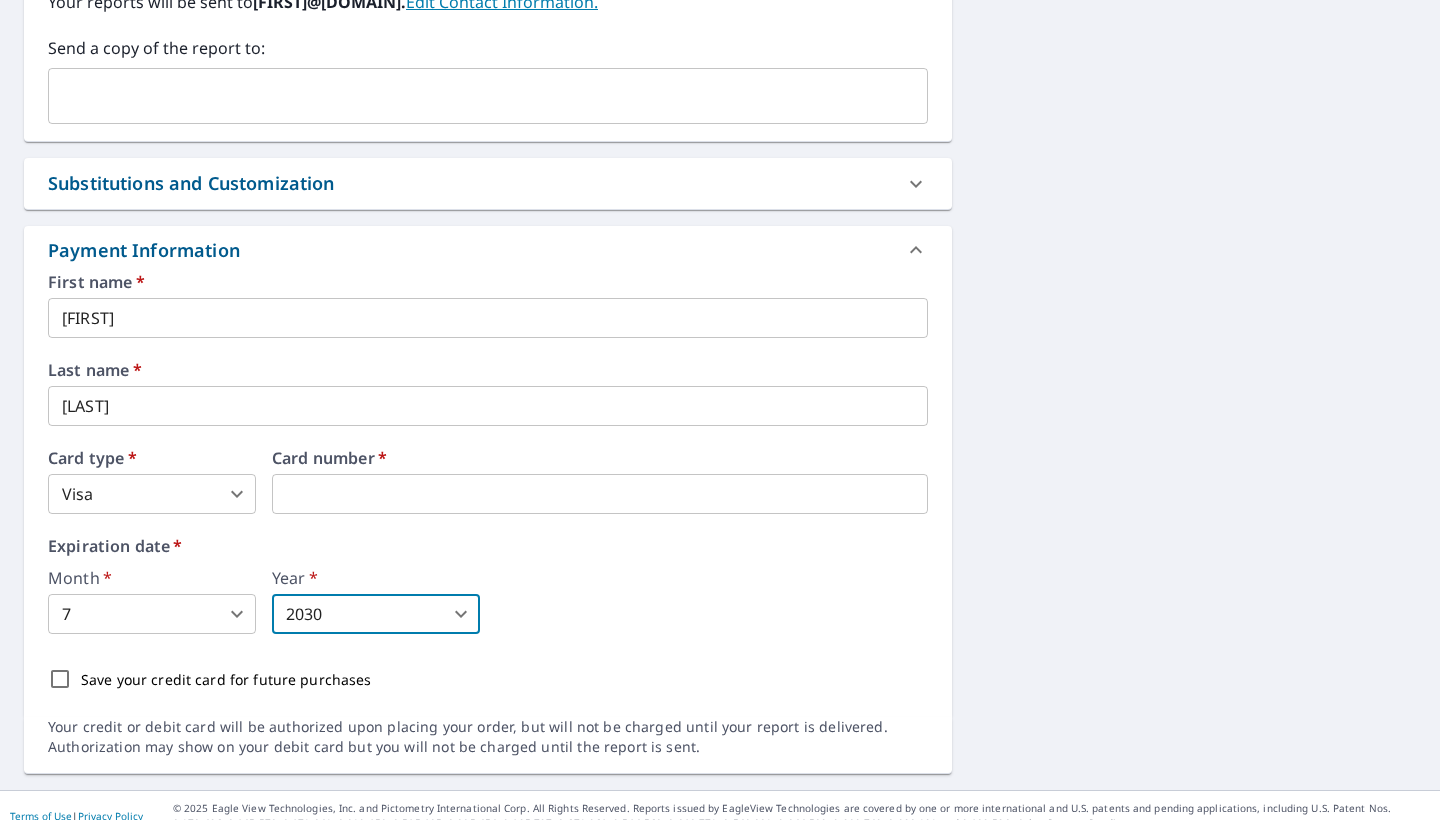 click on "Month   * 7 7 ​ Year   * 2030 2030 ​" at bounding box center (488, 602) 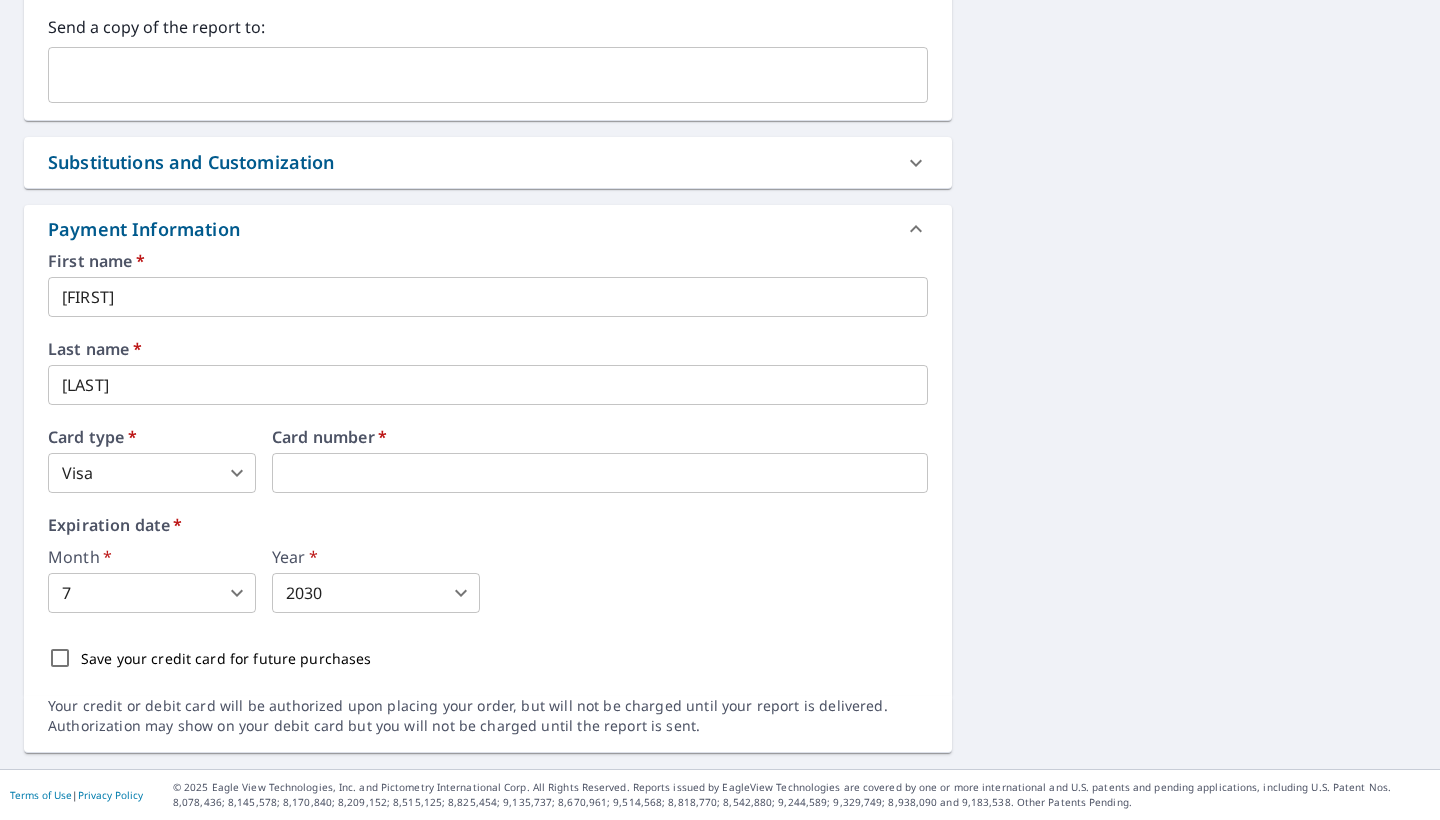 scroll, scrollTop: 873, scrollLeft: 0, axis: vertical 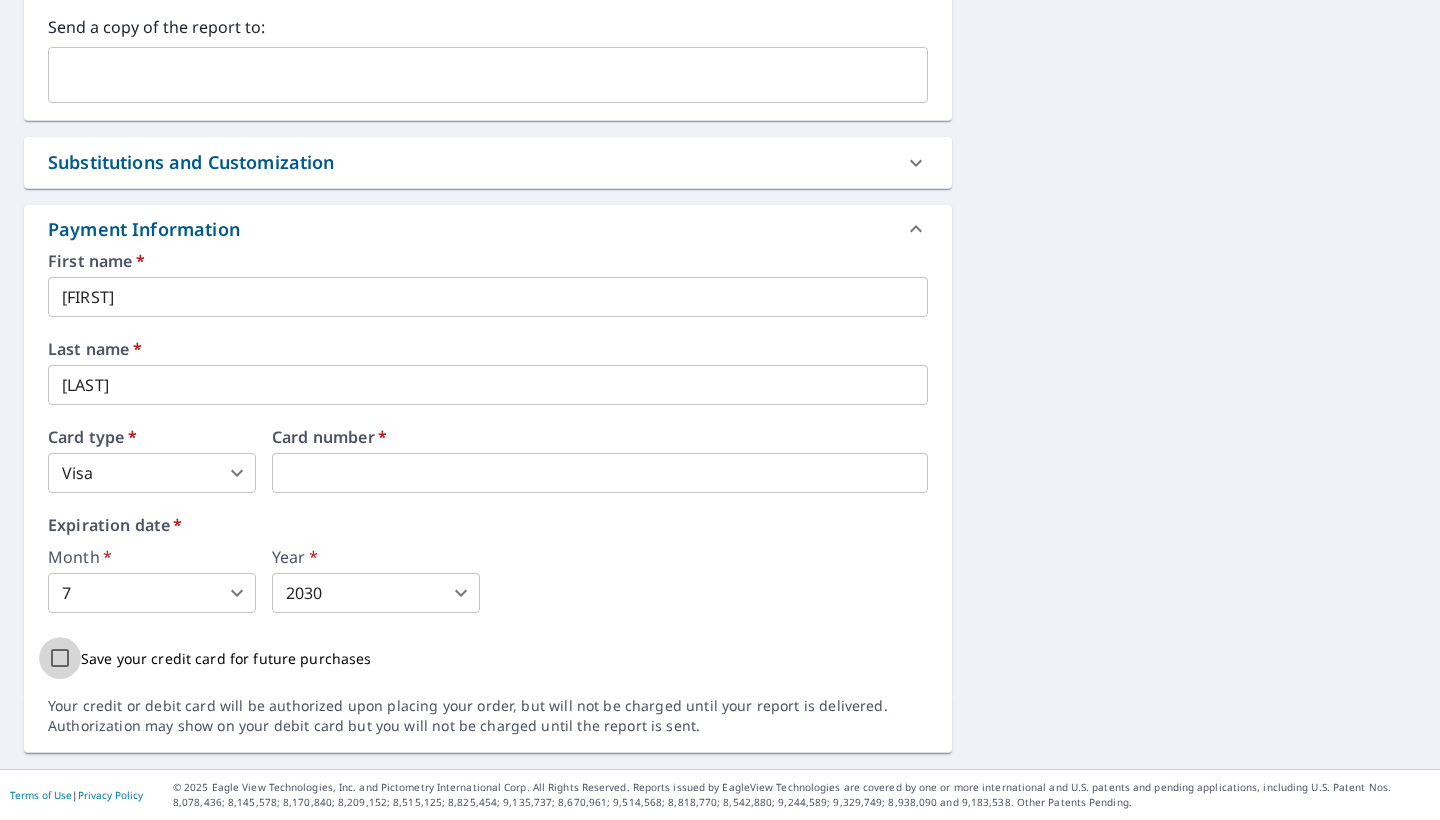 click on "Save your credit card for future purchases" at bounding box center [60, 658] 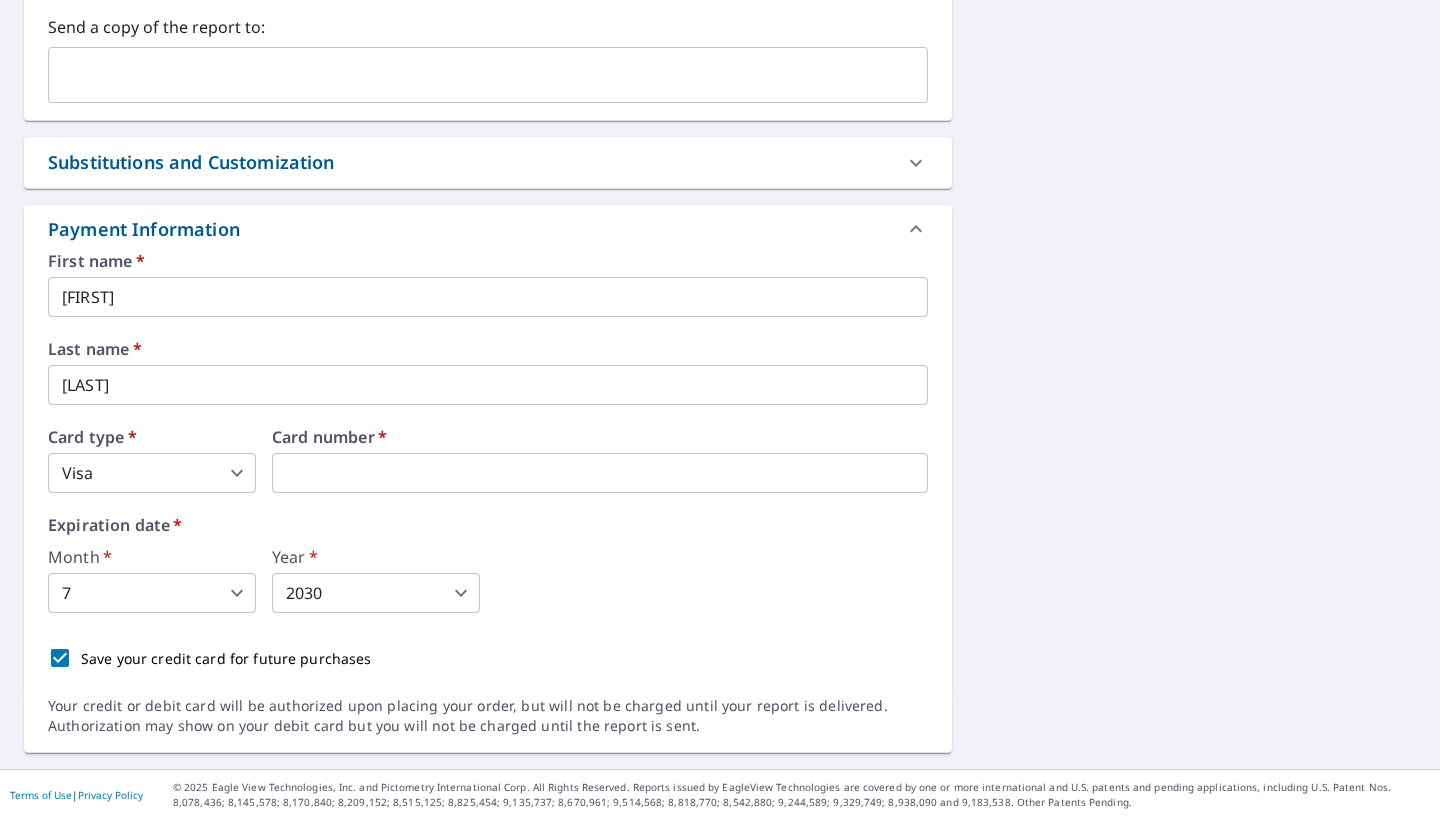 scroll, scrollTop: 0, scrollLeft: 0, axis: both 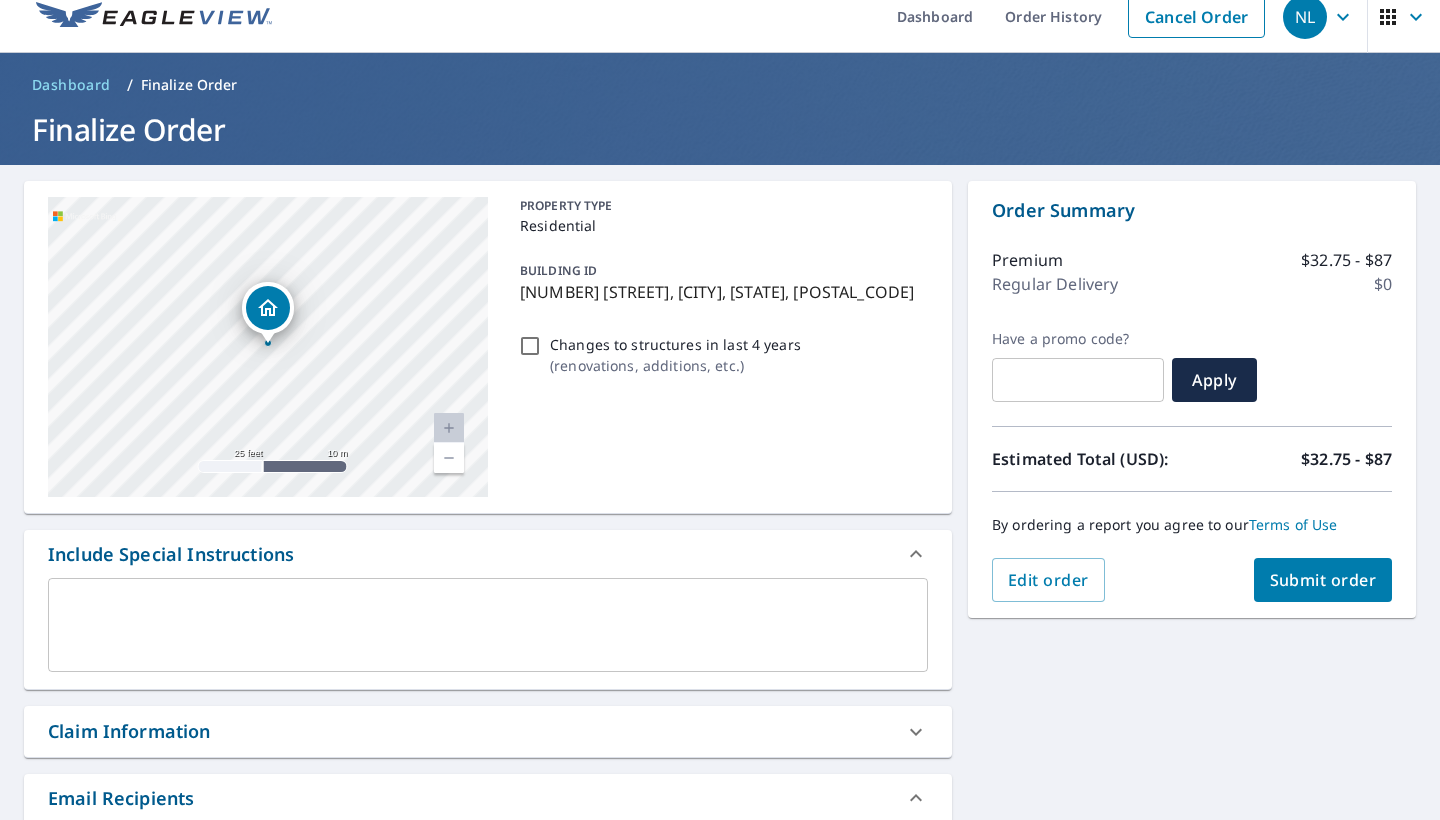 click on "Submit order" at bounding box center (1323, 580) 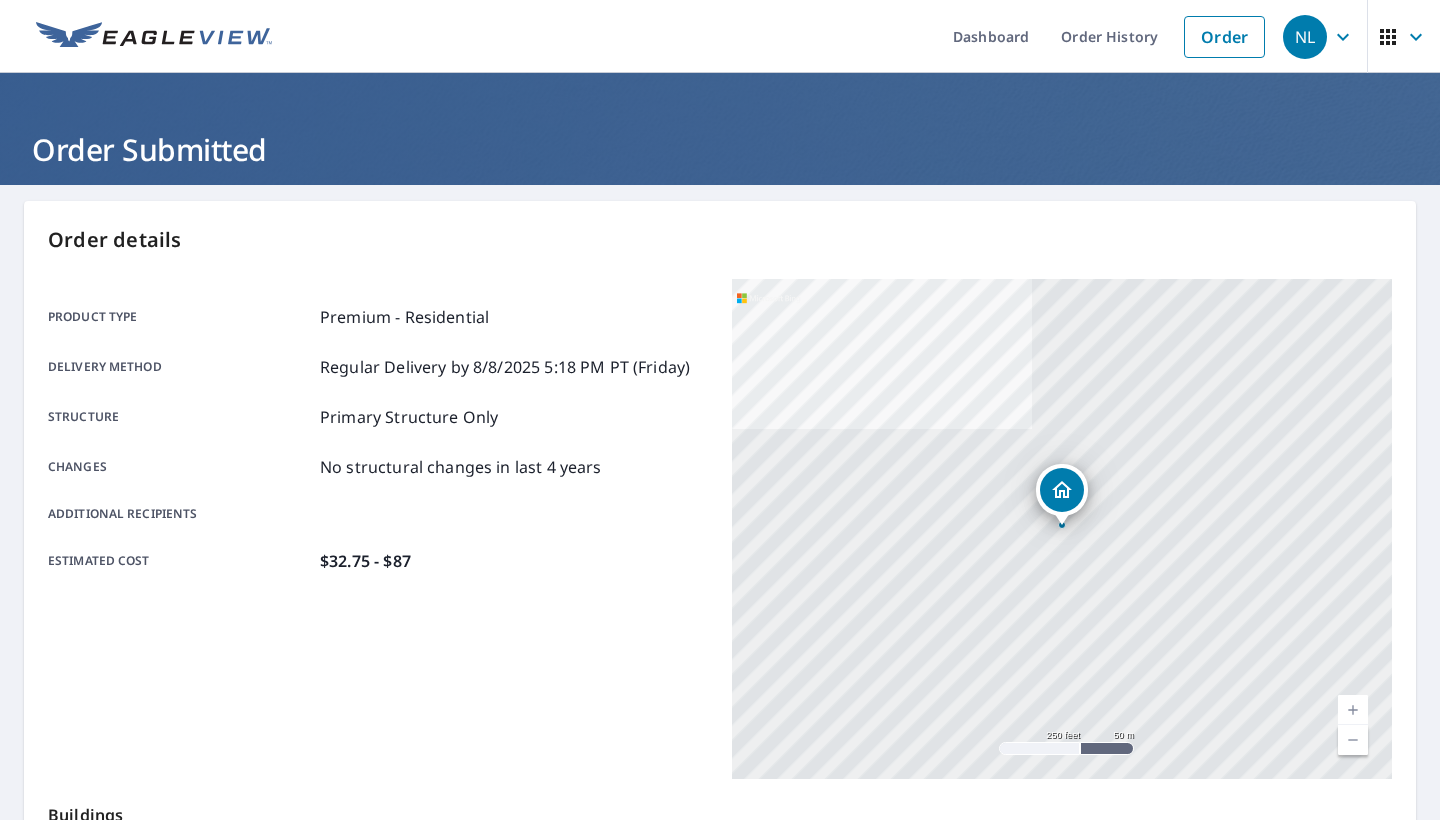 scroll, scrollTop: 0, scrollLeft: 0, axis: both 